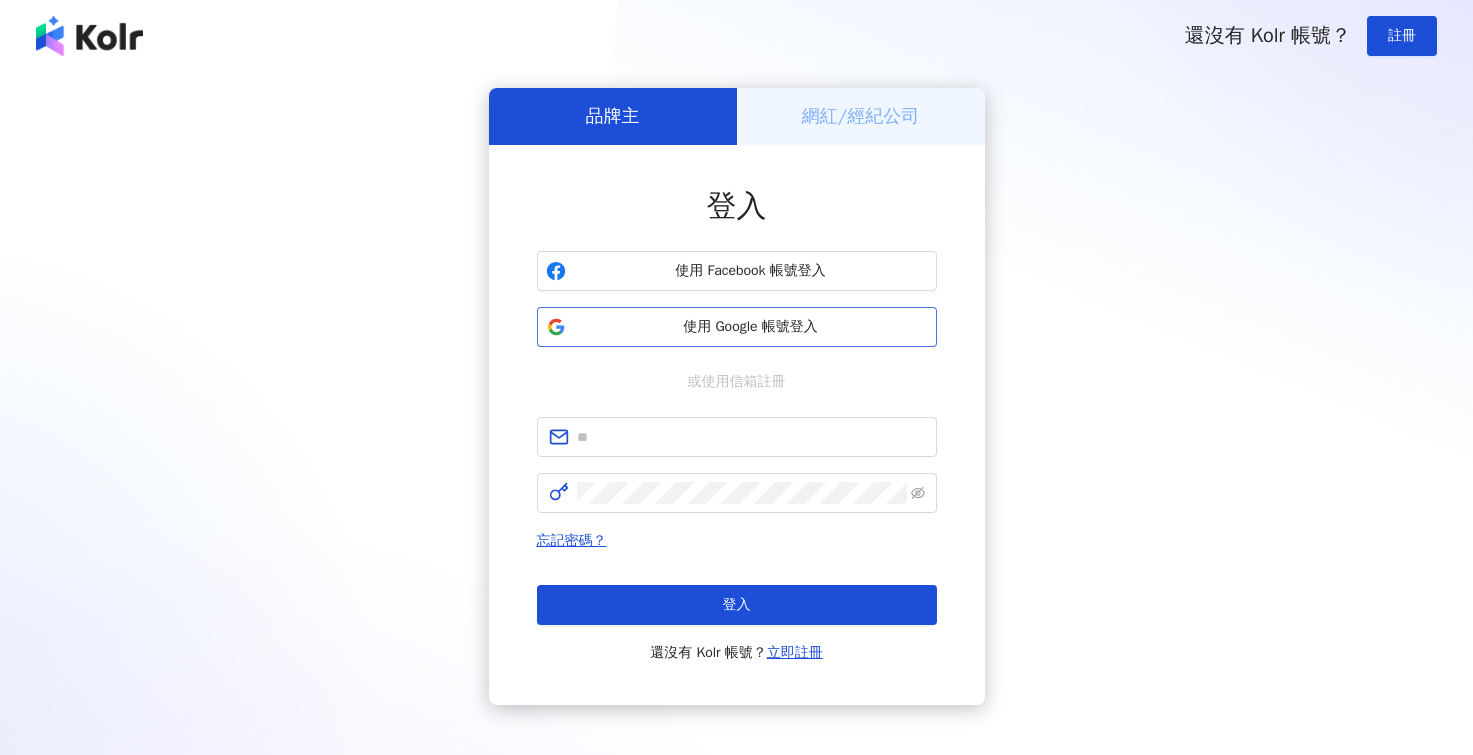 scroll, scrollTop: 0, scrollLeft: 0, axis: both 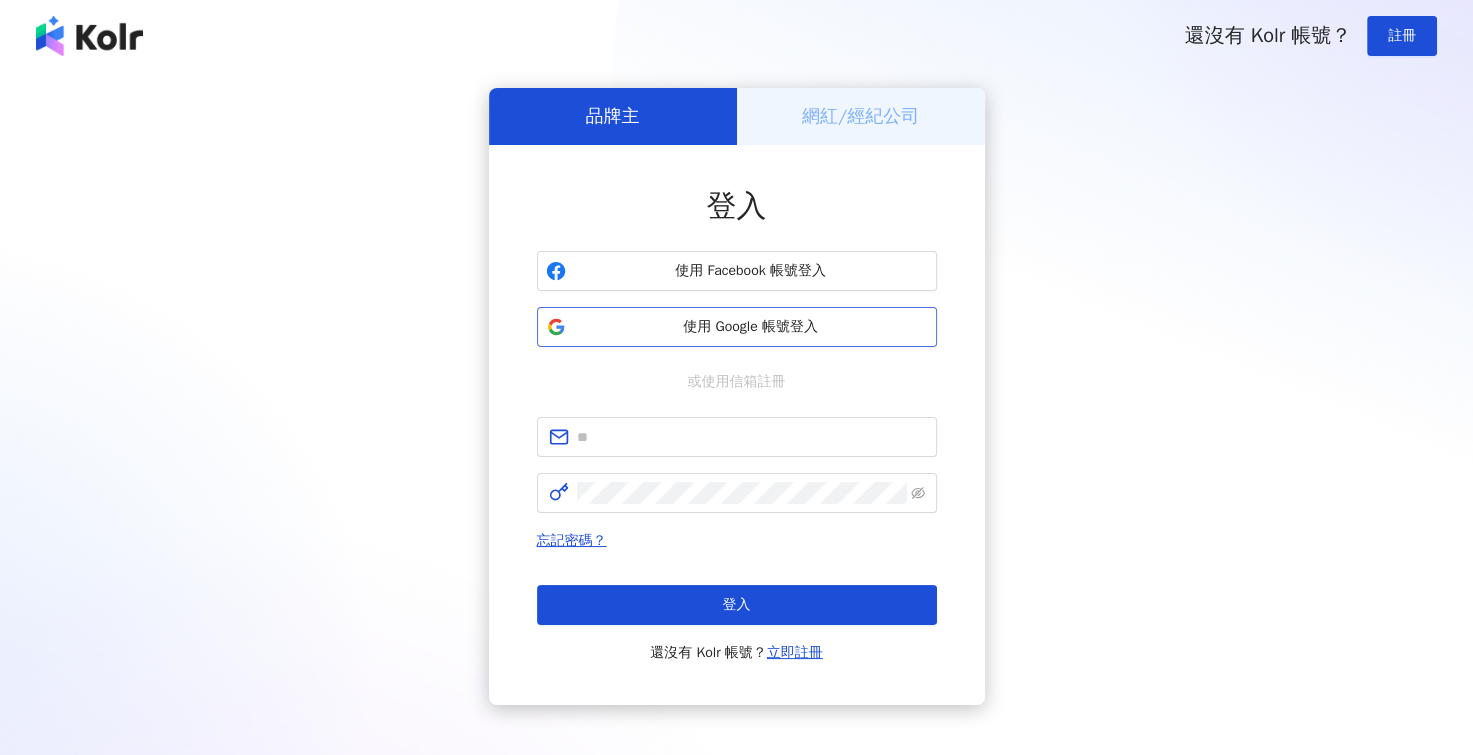 click on "使用 Google 帳號登入" at bounding box center [751, 327] 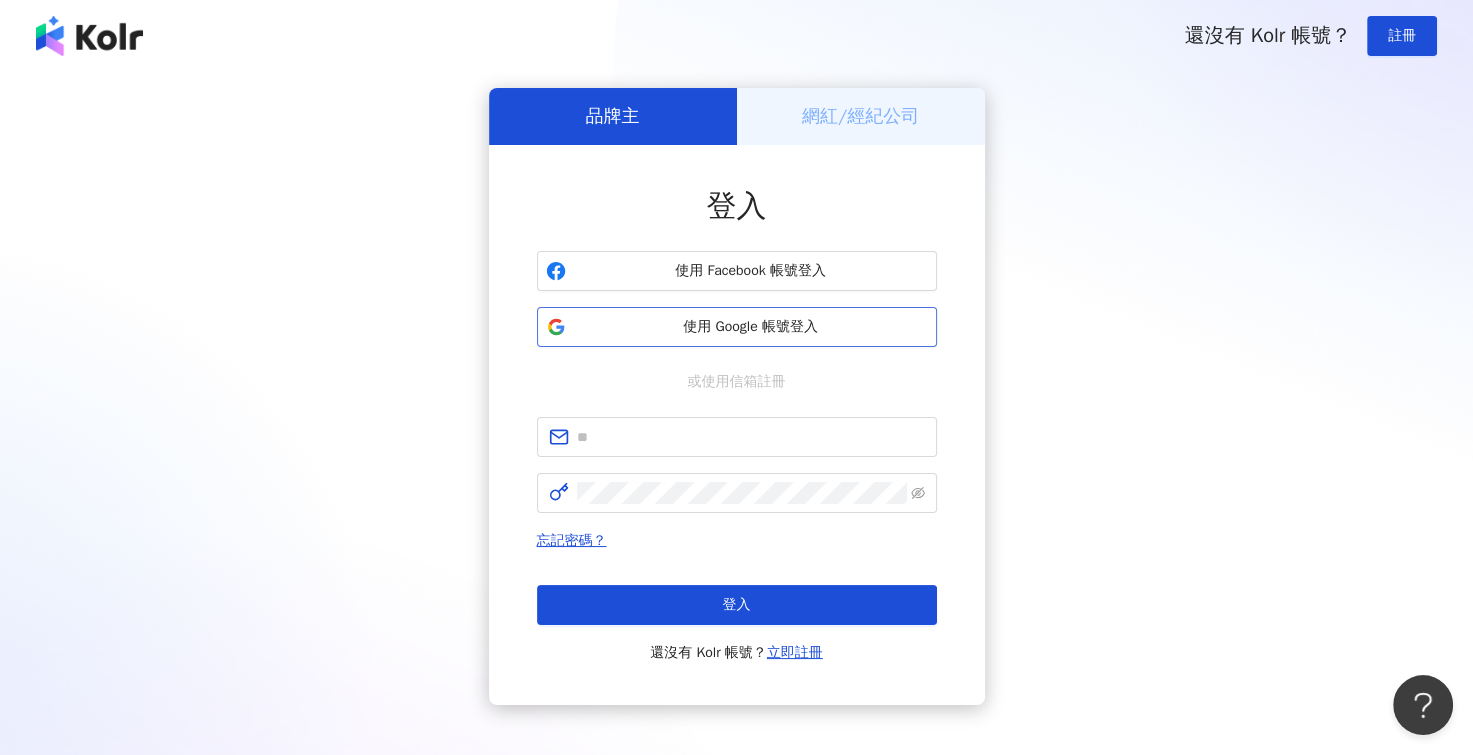 scroll, scrollTop: 0, scrollLeft: 0, axis: both 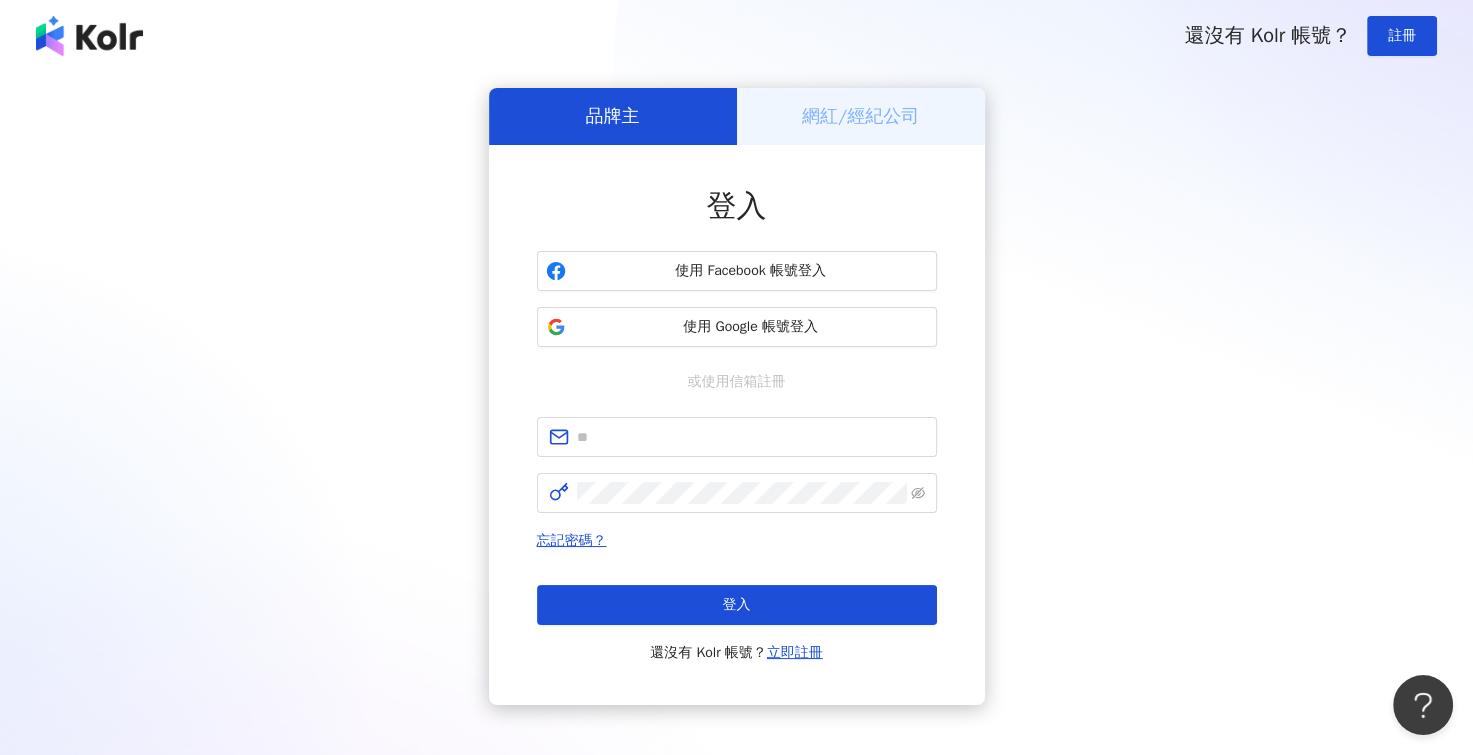 click on "網紅/經紀公司" at bounding box center (861, 116) 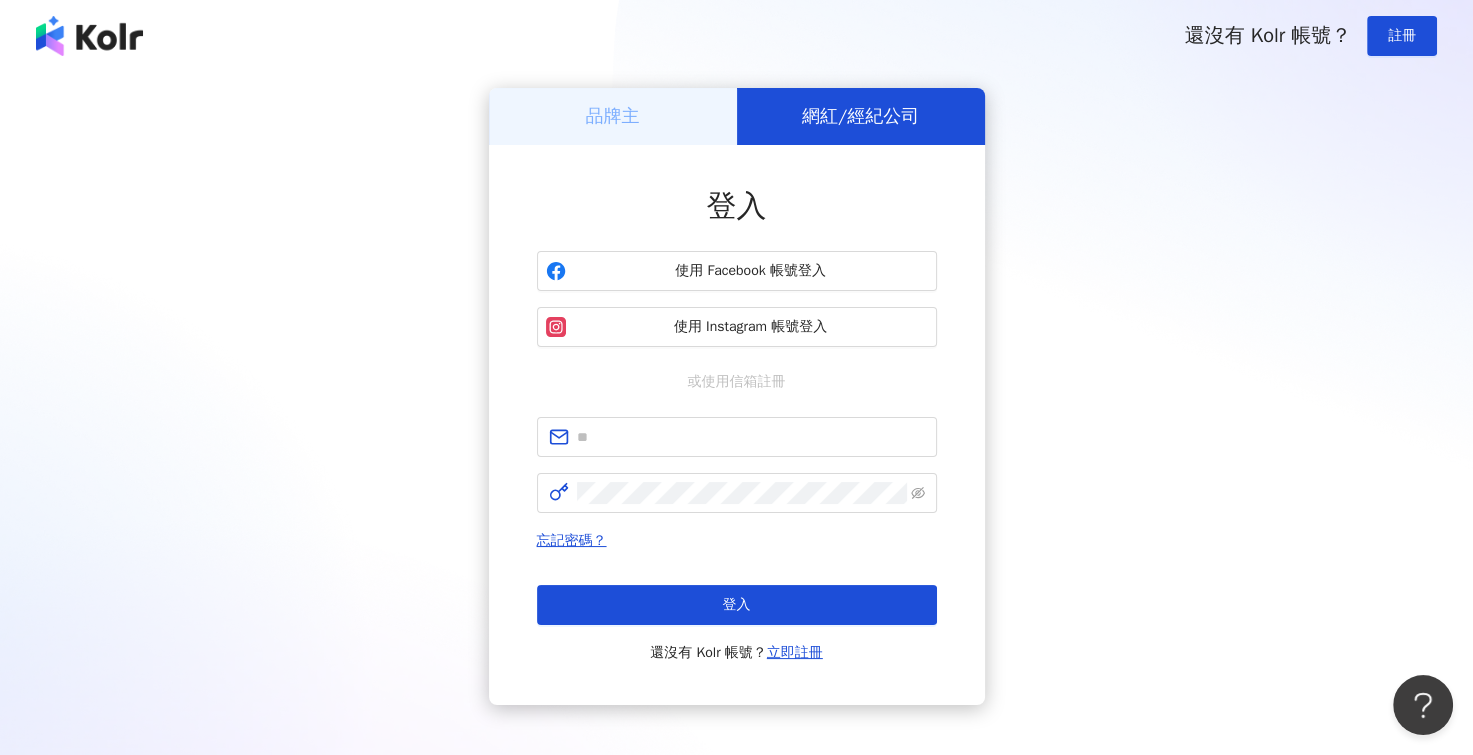 click on "品牌主" at bounding box center [613, 116] 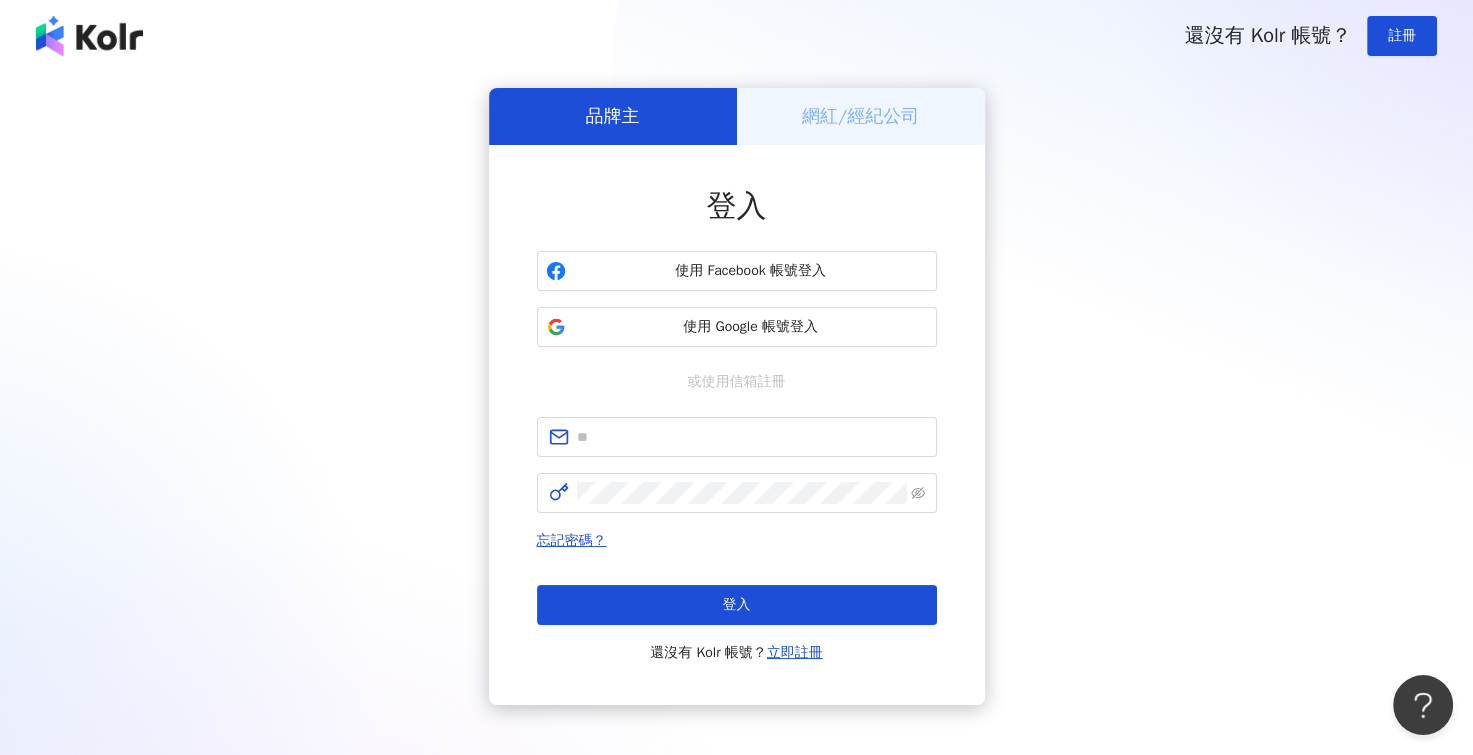 click on "網紅/經紀公司" at bounding box center (860, 116) 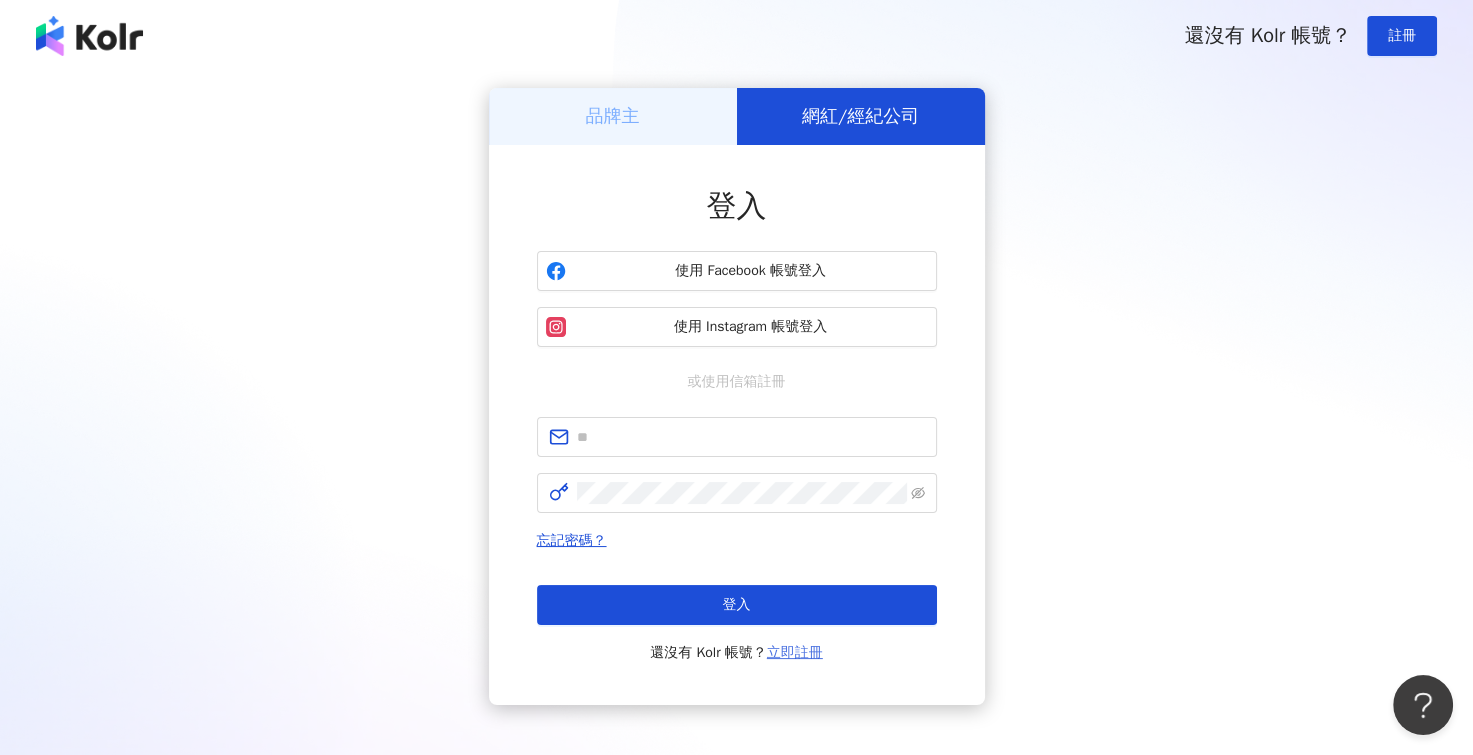 click on "立即註冊" at bounding box center (795, 652) 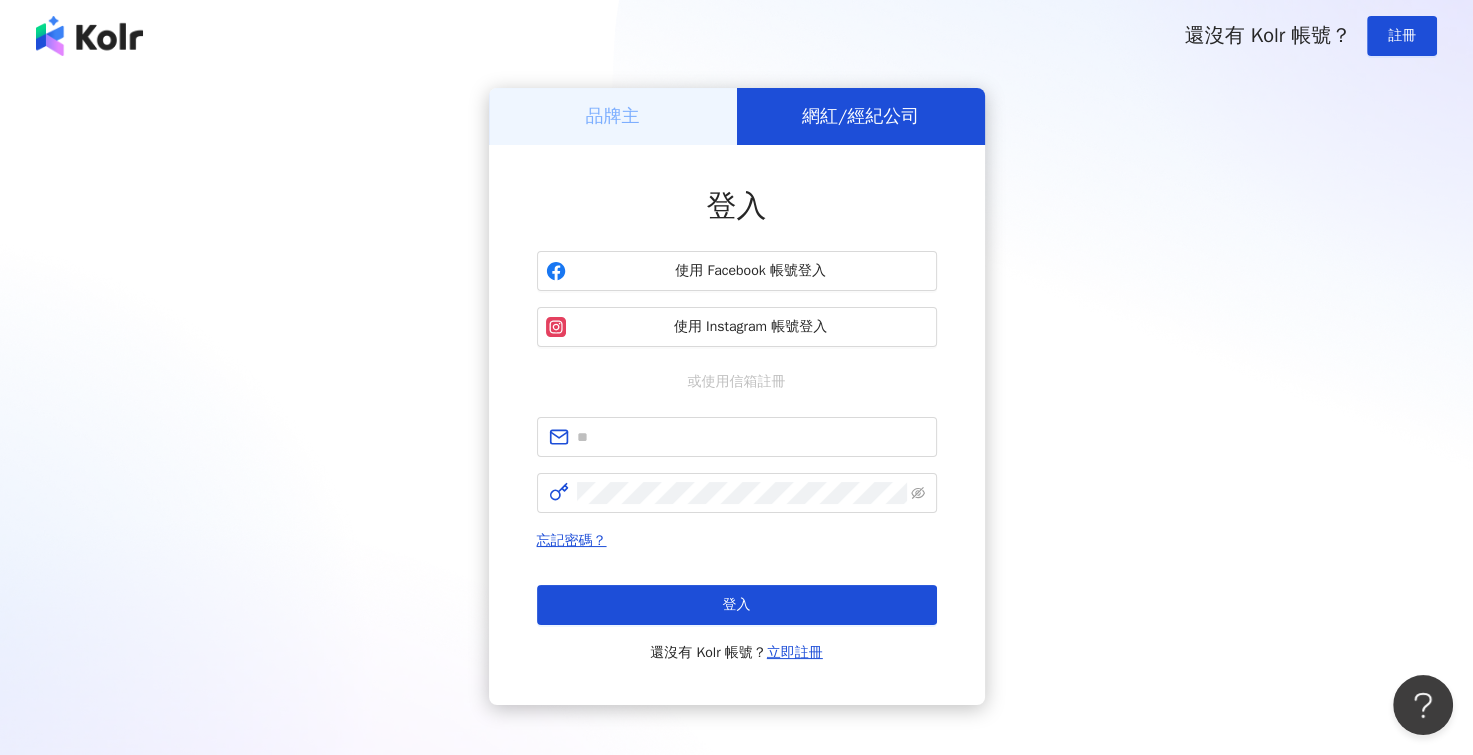 click on "品牌主" at bounding box center [613, 116] 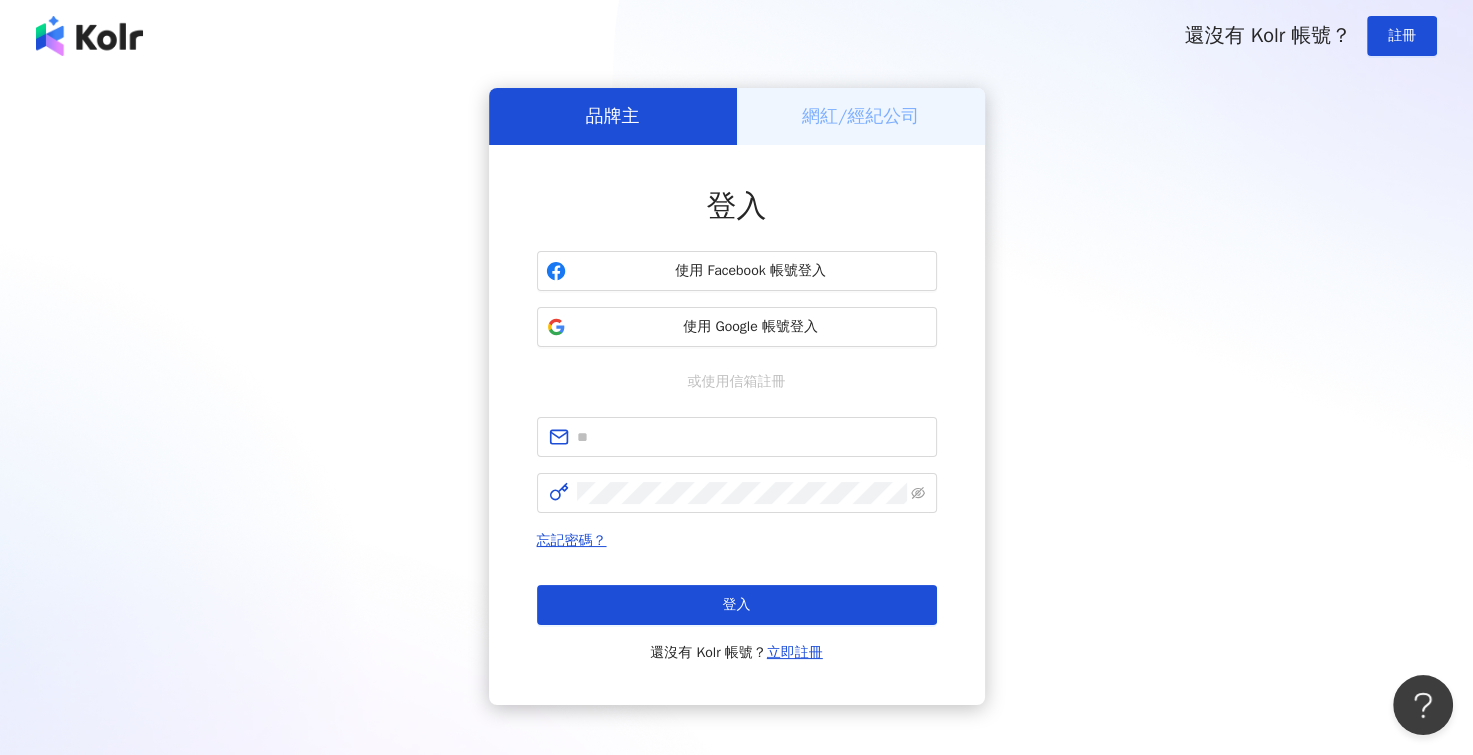 click on "網紅/經紀公司" at bounding box center [861, 116] 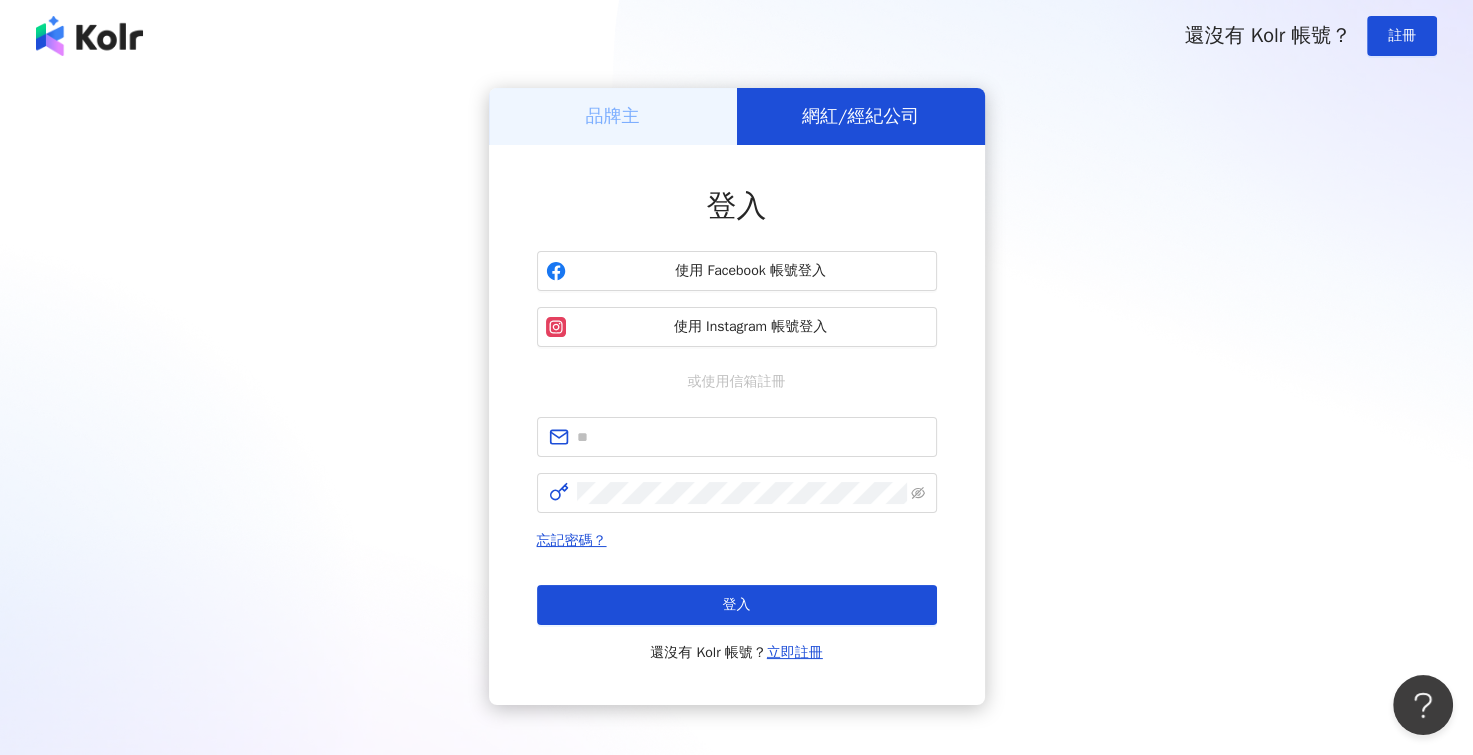 click on "品牌主" at bounding box center (613, 116) 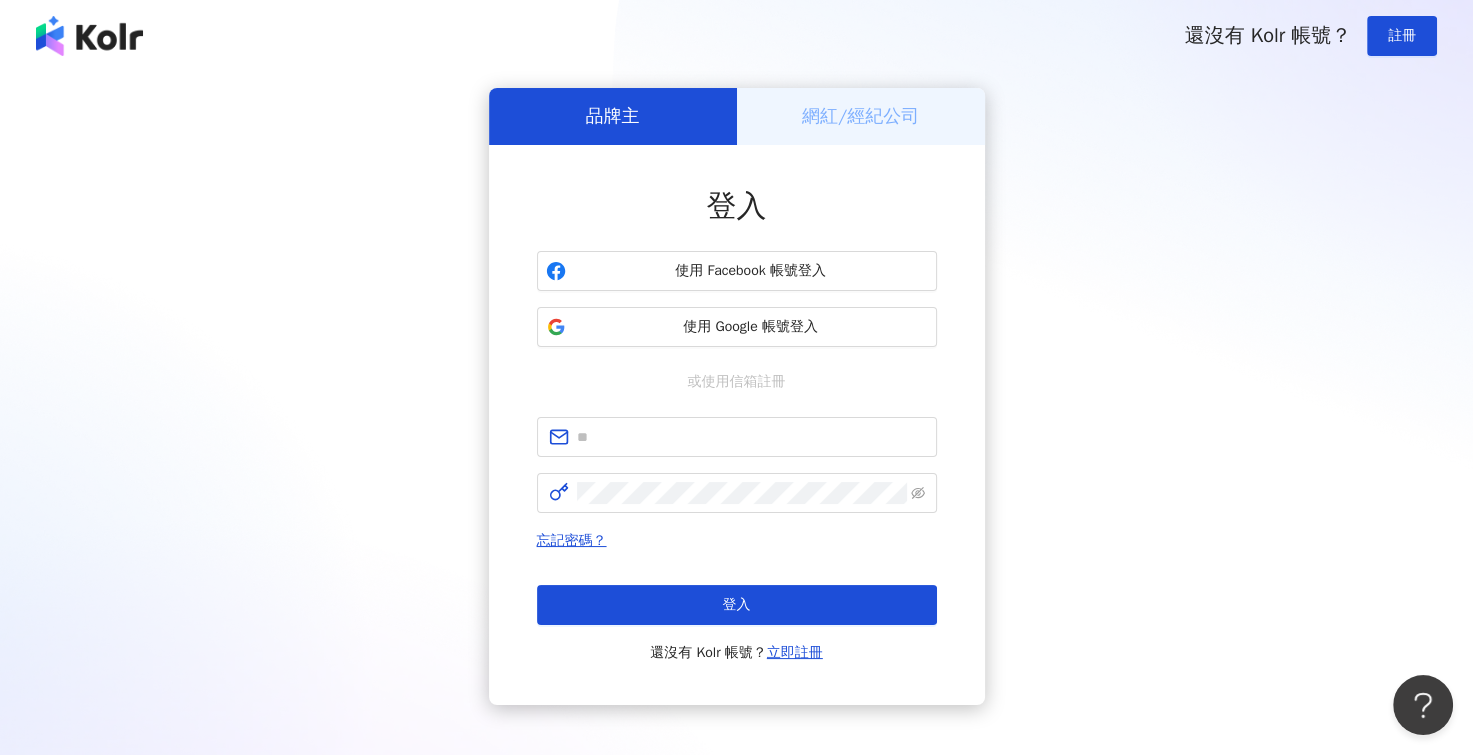click on "網紅/經紀公司" at bounding box center (861, 116) 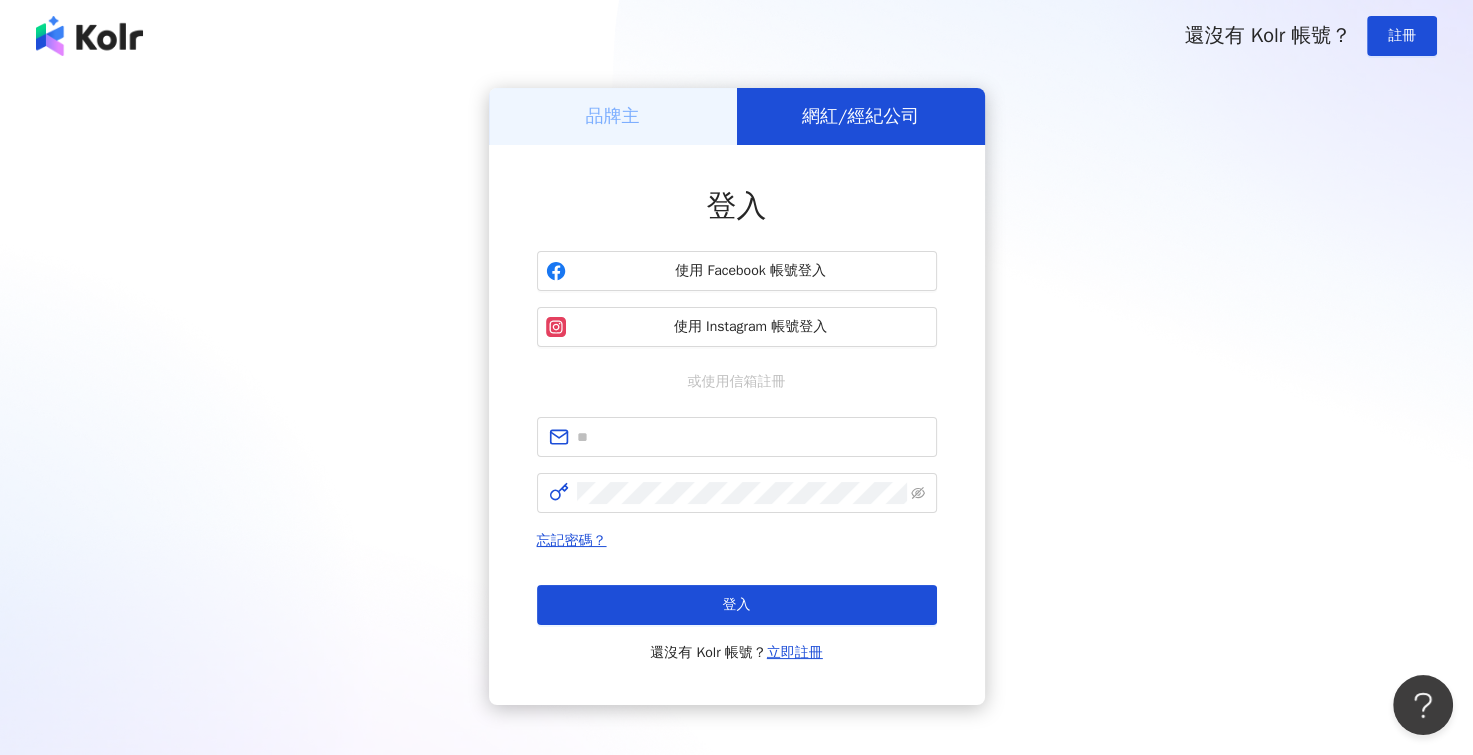 click on "品牌主" at bounding box center [613, 116] 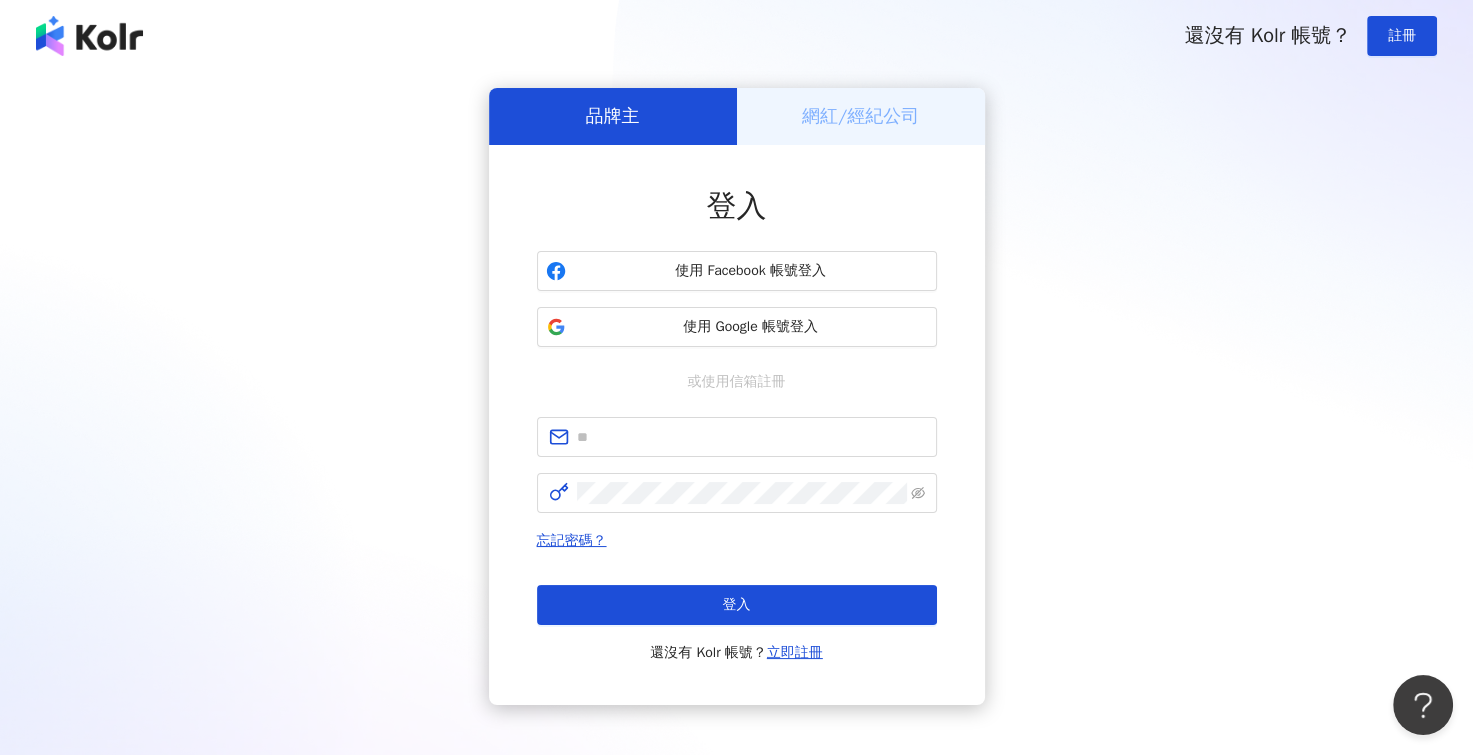 click on "網紅/經紀公司" at bounding box center (861, 116) 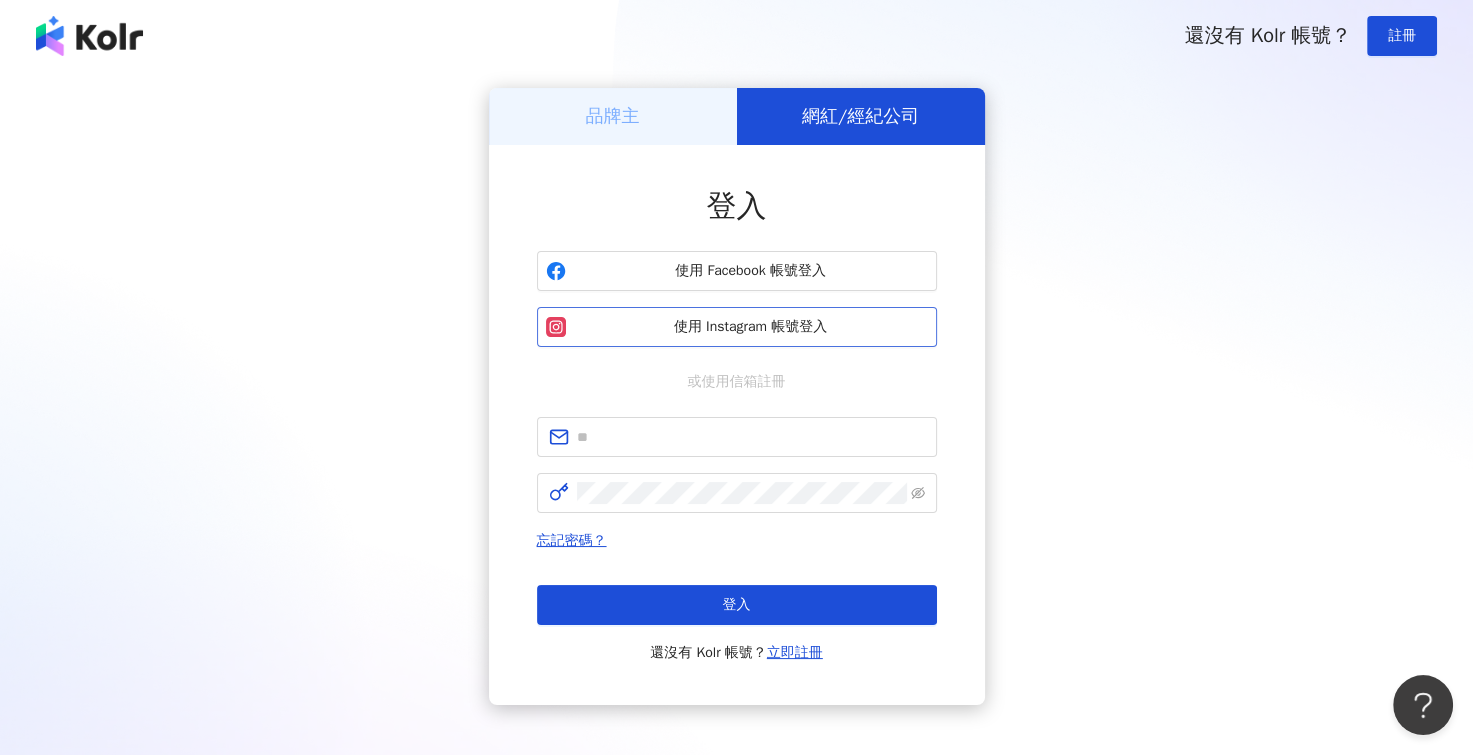 click on "使用 Instagram 帳號登入" at bounding box center [737, 327] 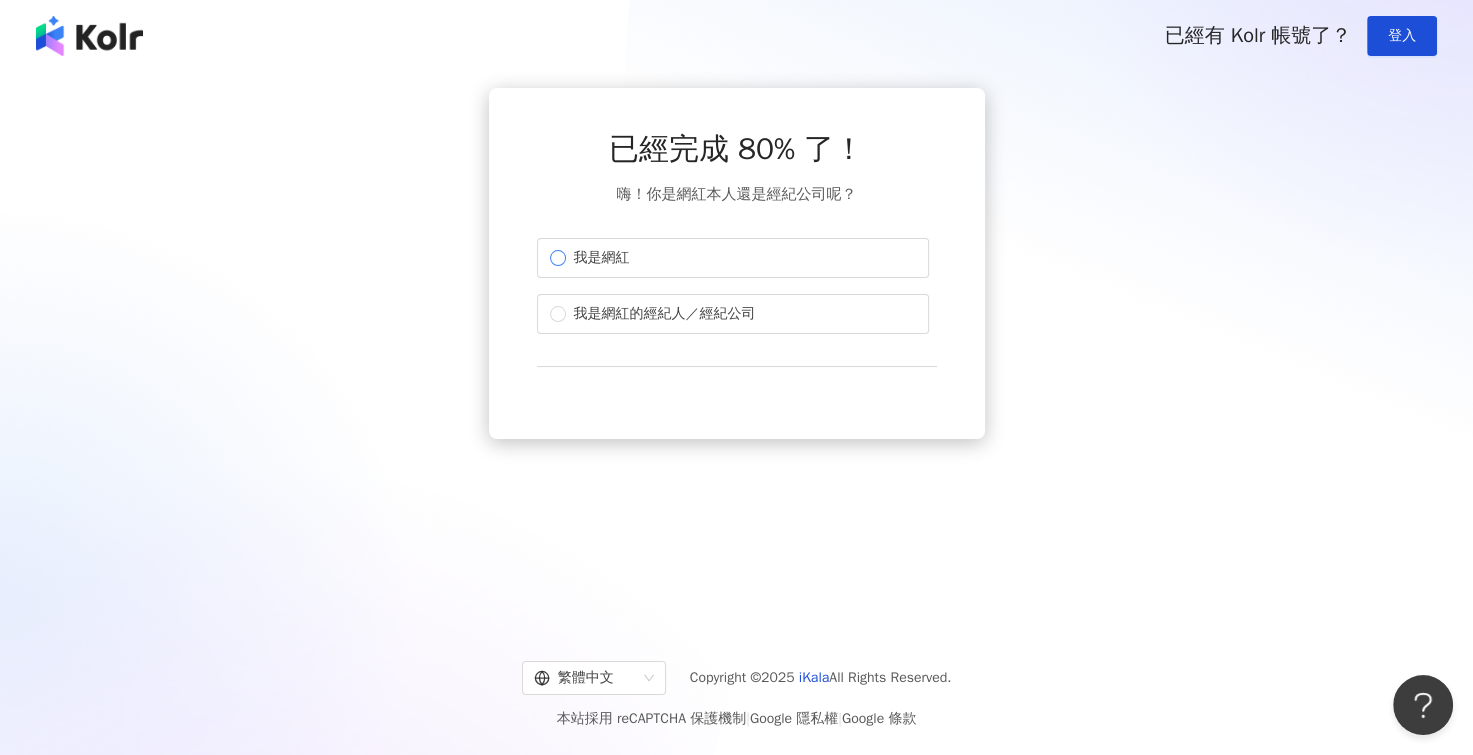 click on "我是網紅" at bounding box center [602, 258] 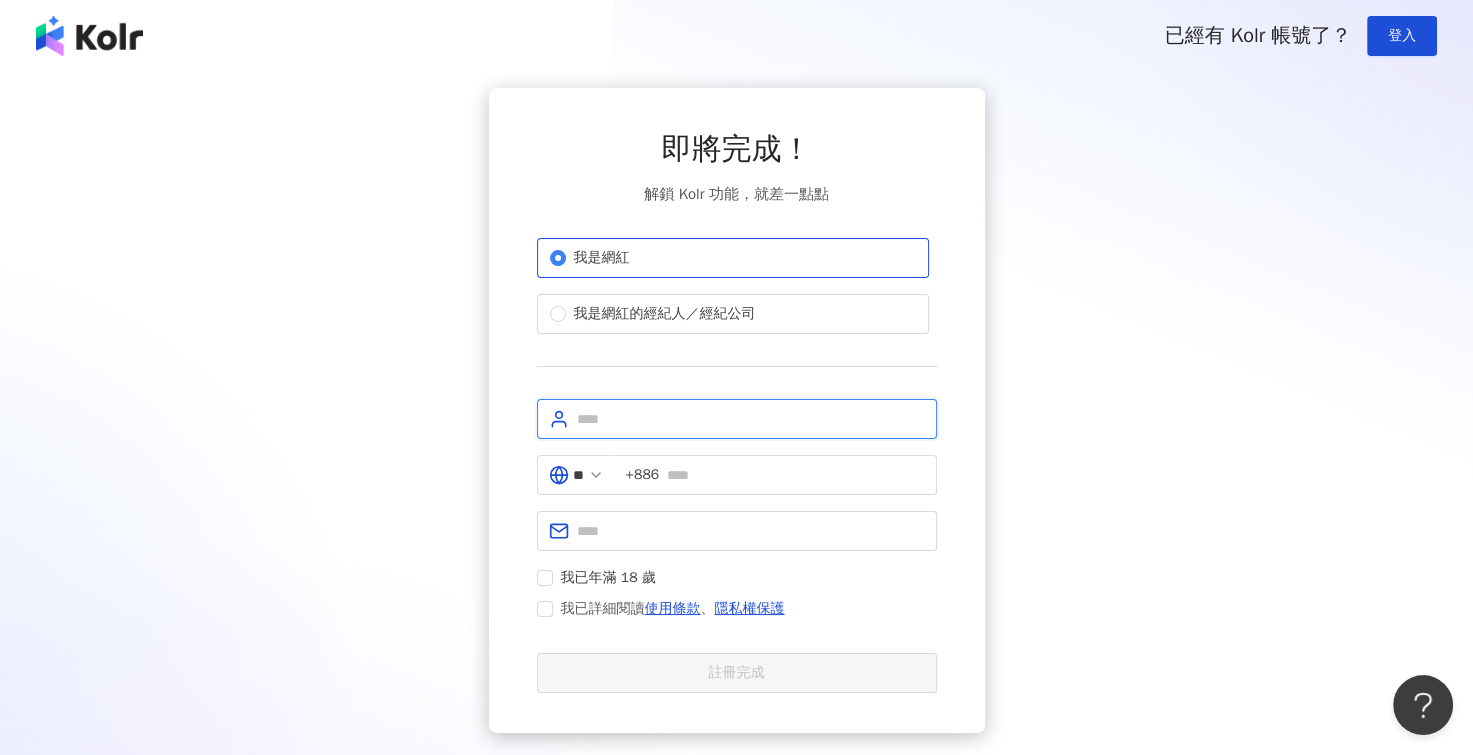 click at bounding box center (751, 419) 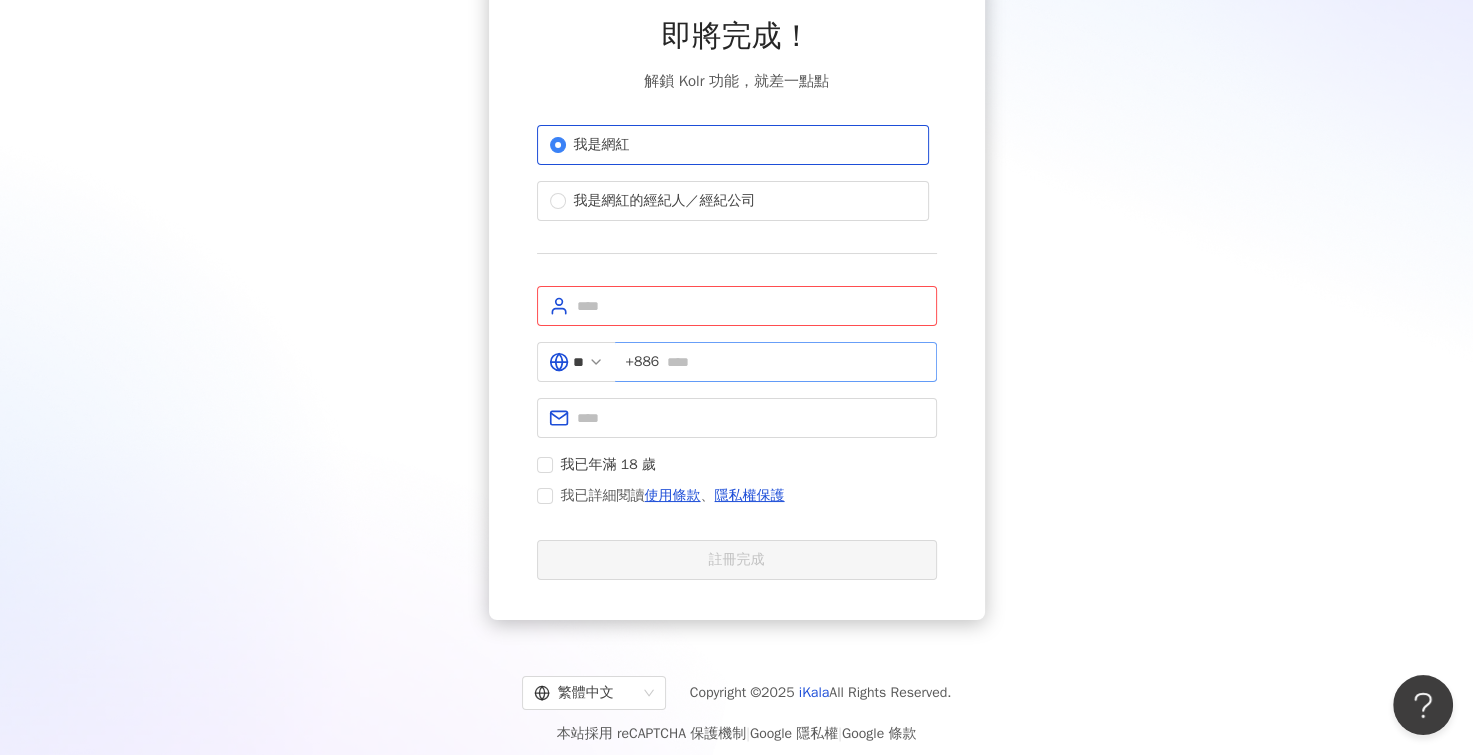 click on "+886" at bounding box center (643, 362) 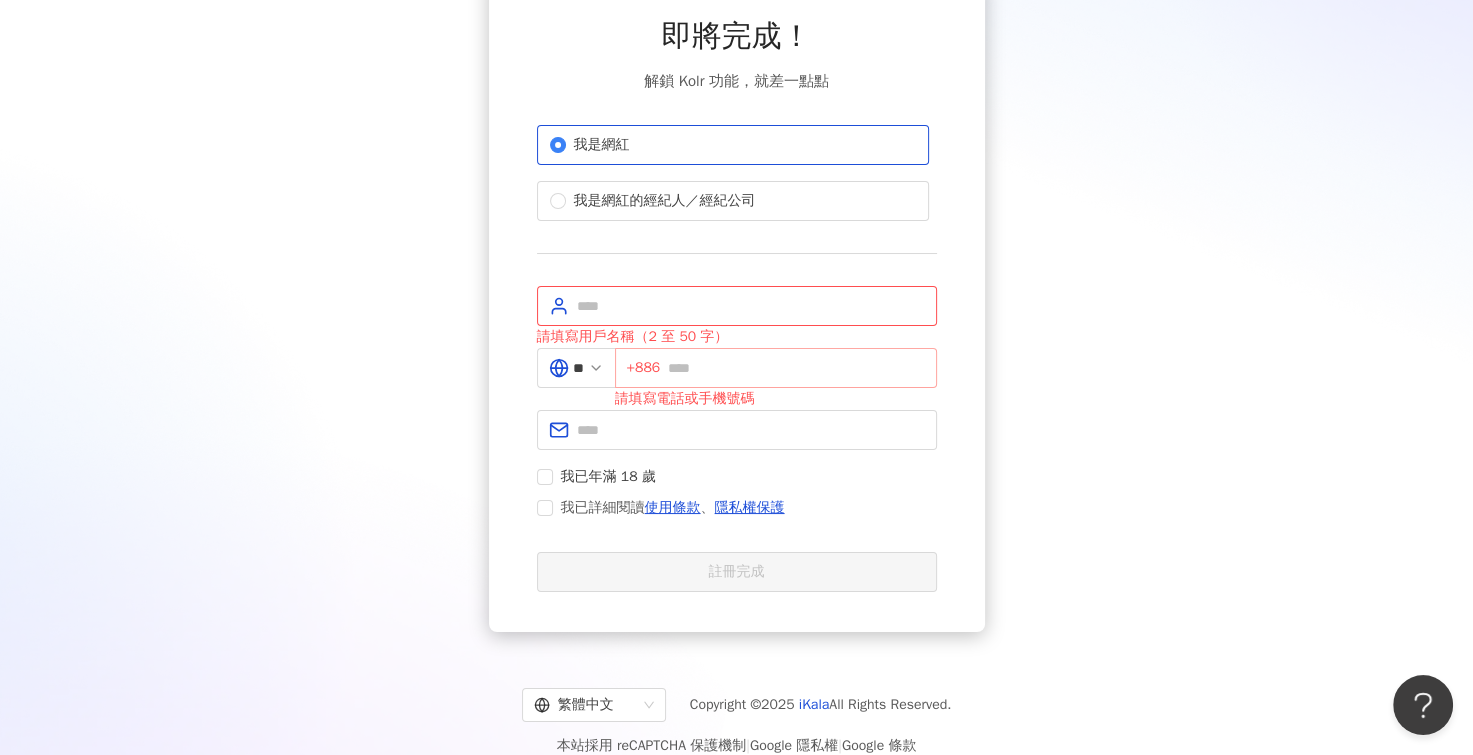 click on "+886" at bounding box center [776, 368] 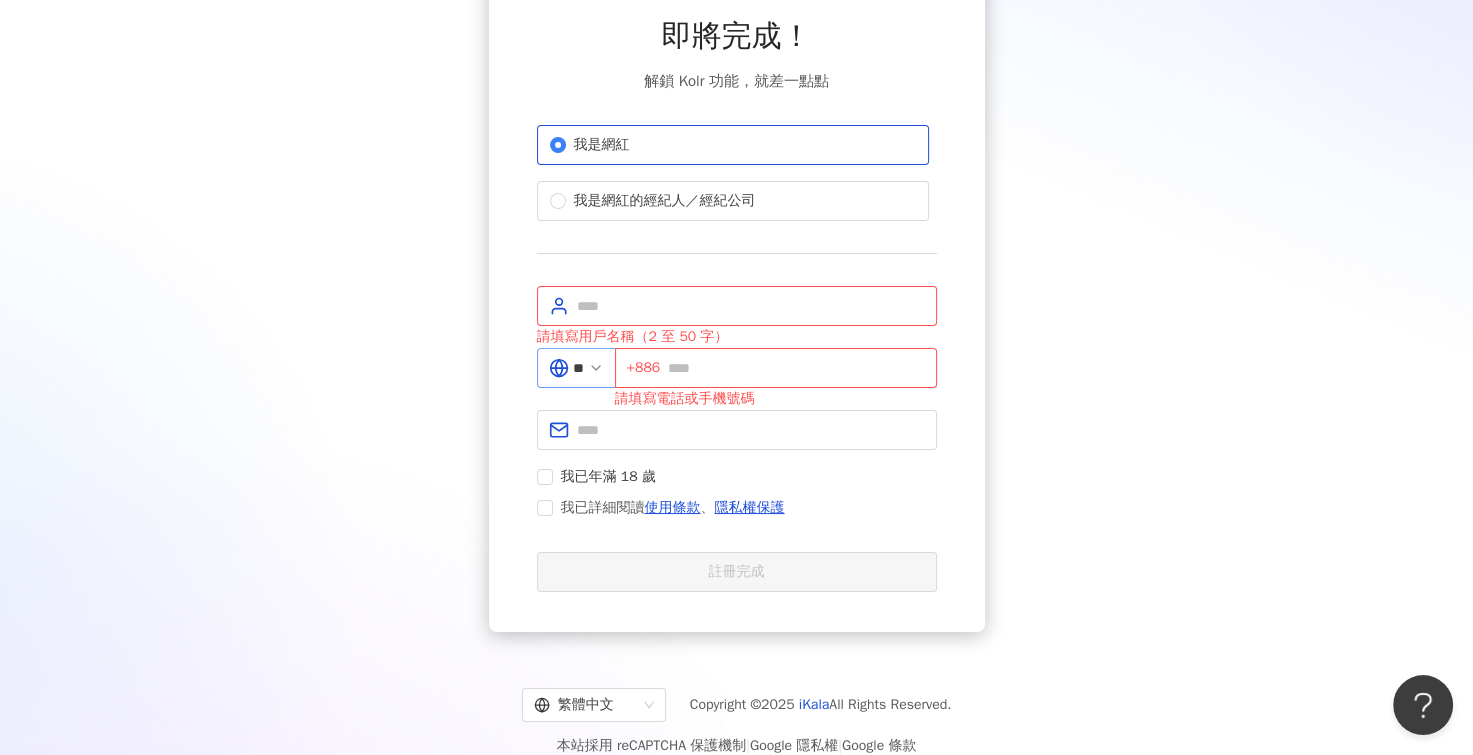 click 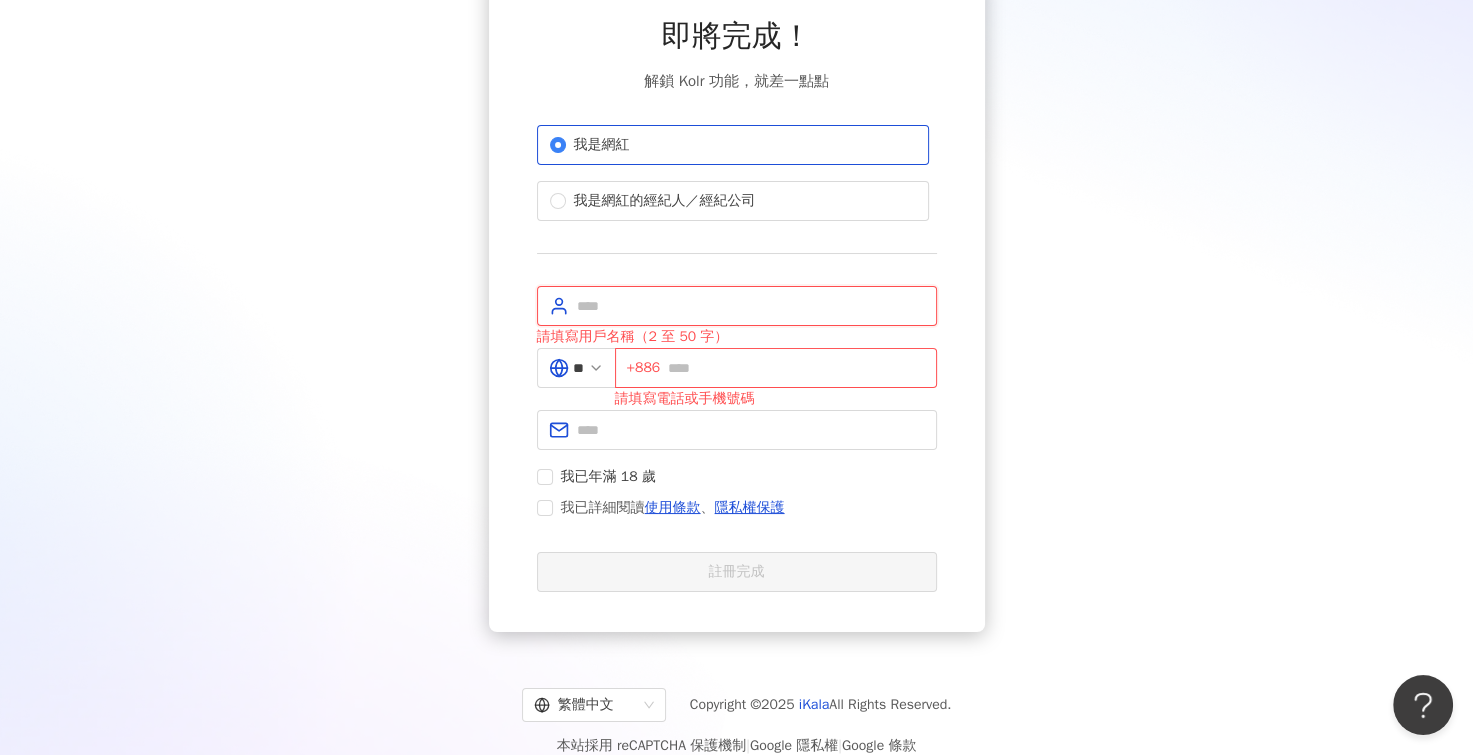 click at bounding box center (751, 306) 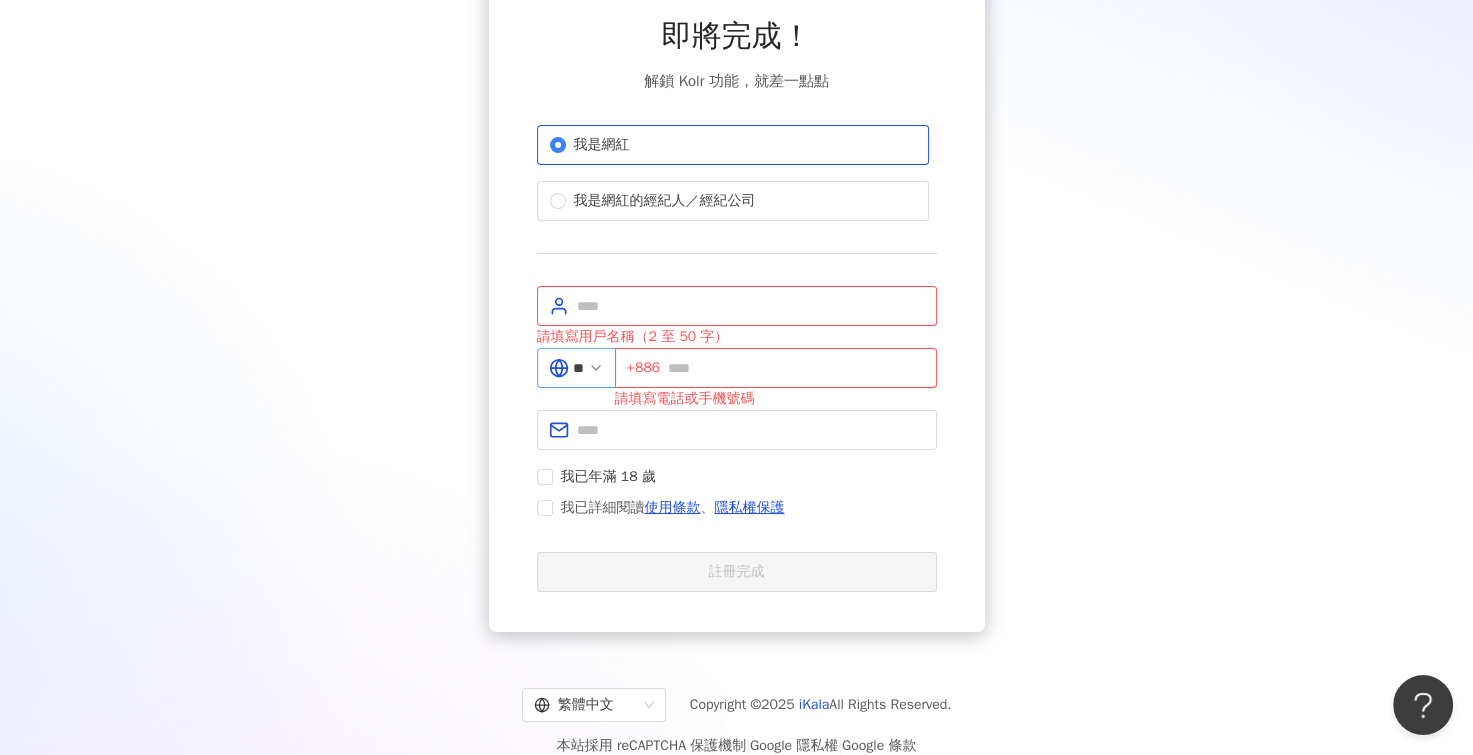 click 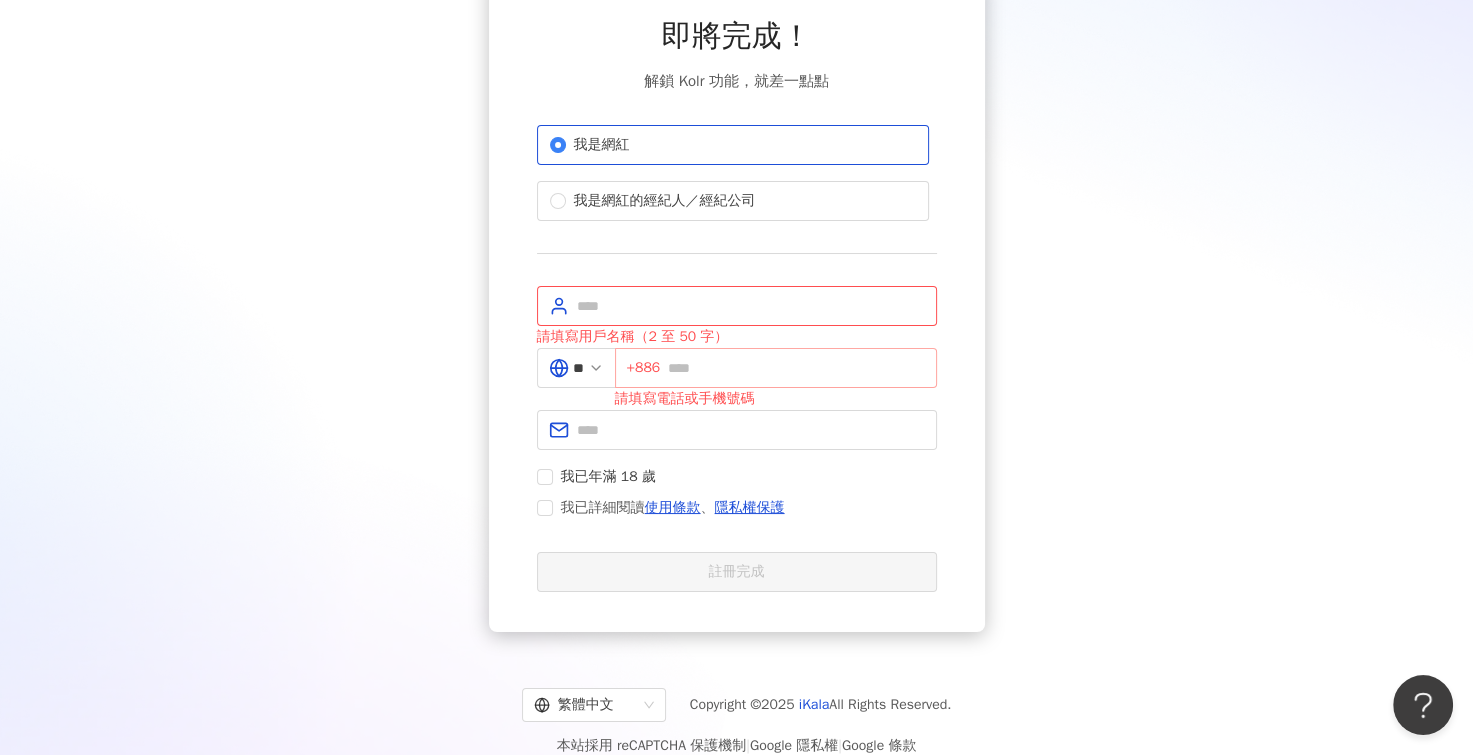 click on "+886" at bounding box center [644, 368] 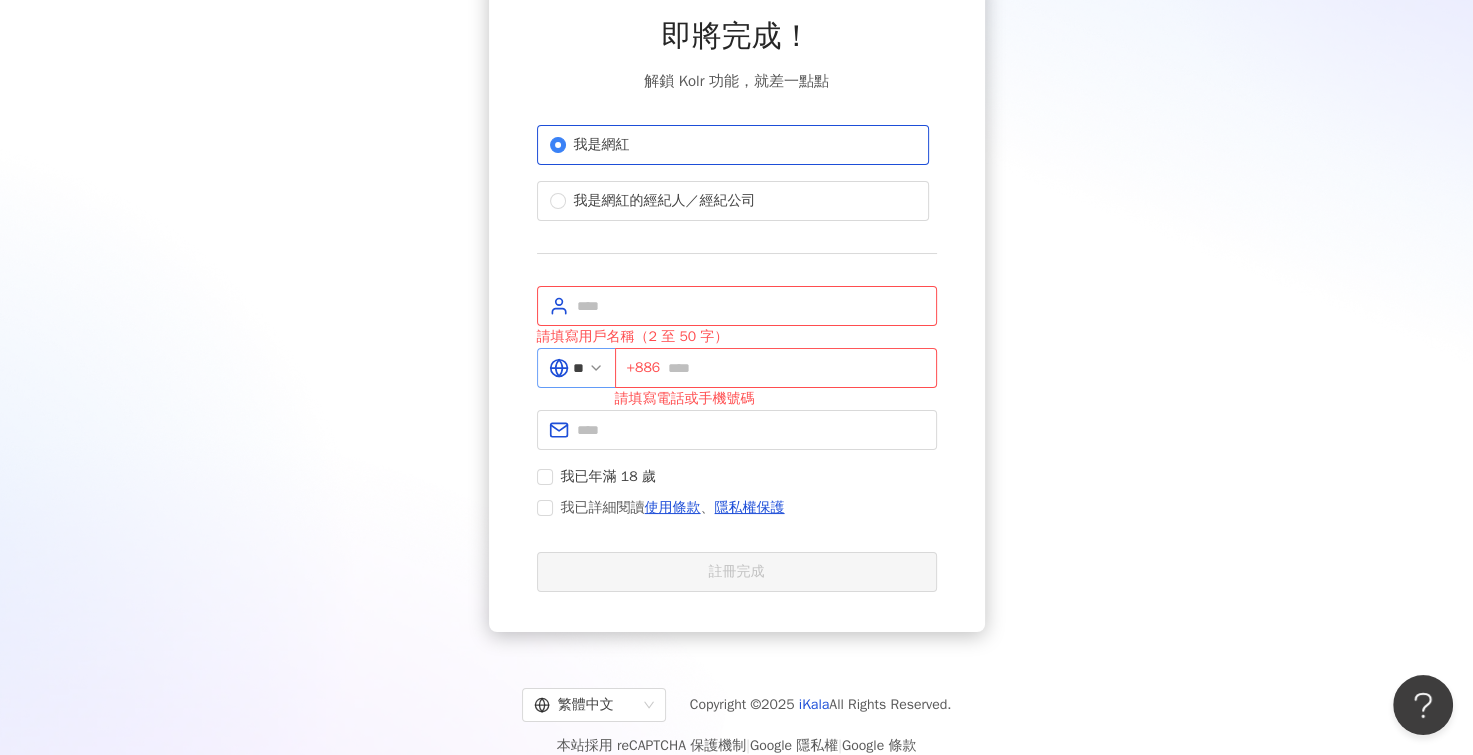 click on "**" at bounding box center [576, 368] 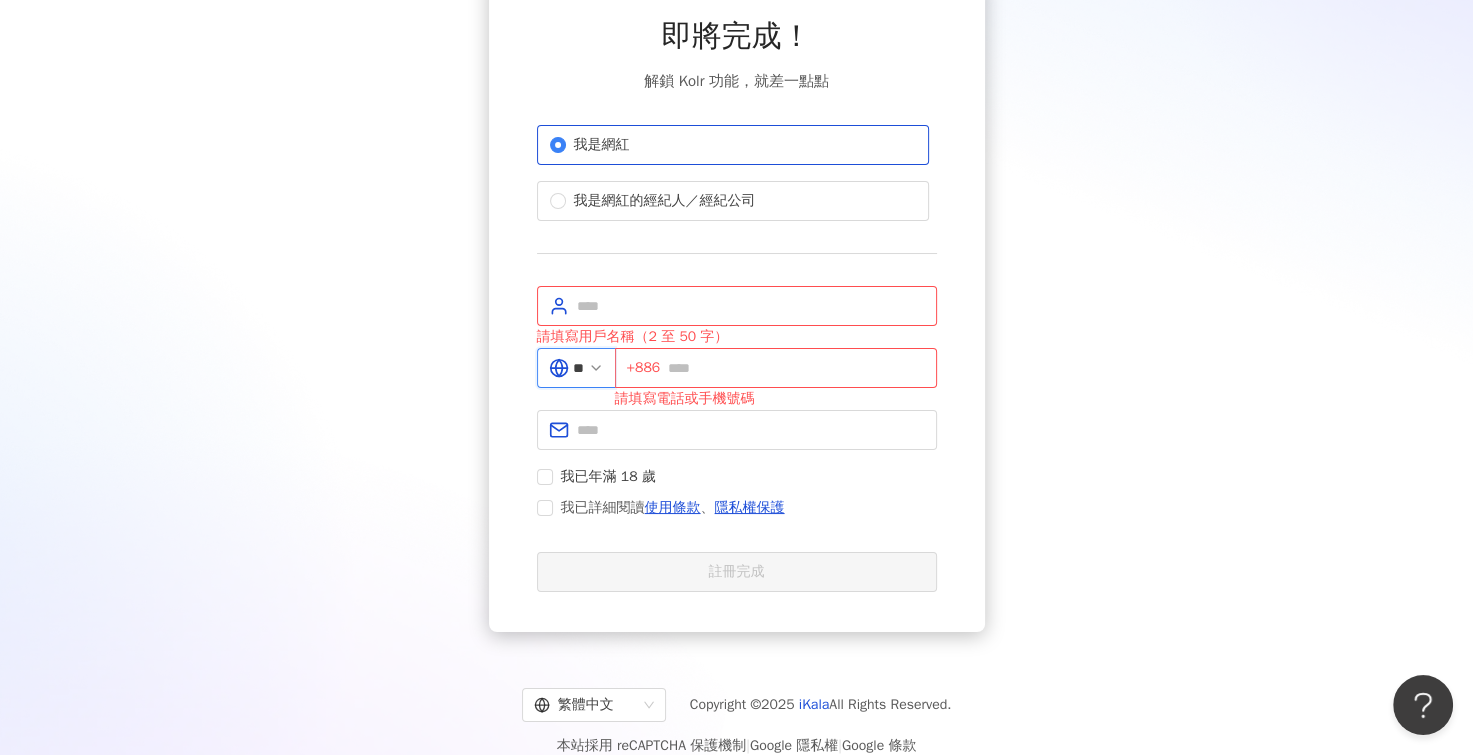 click on "**" at bounding box center [578, 368] 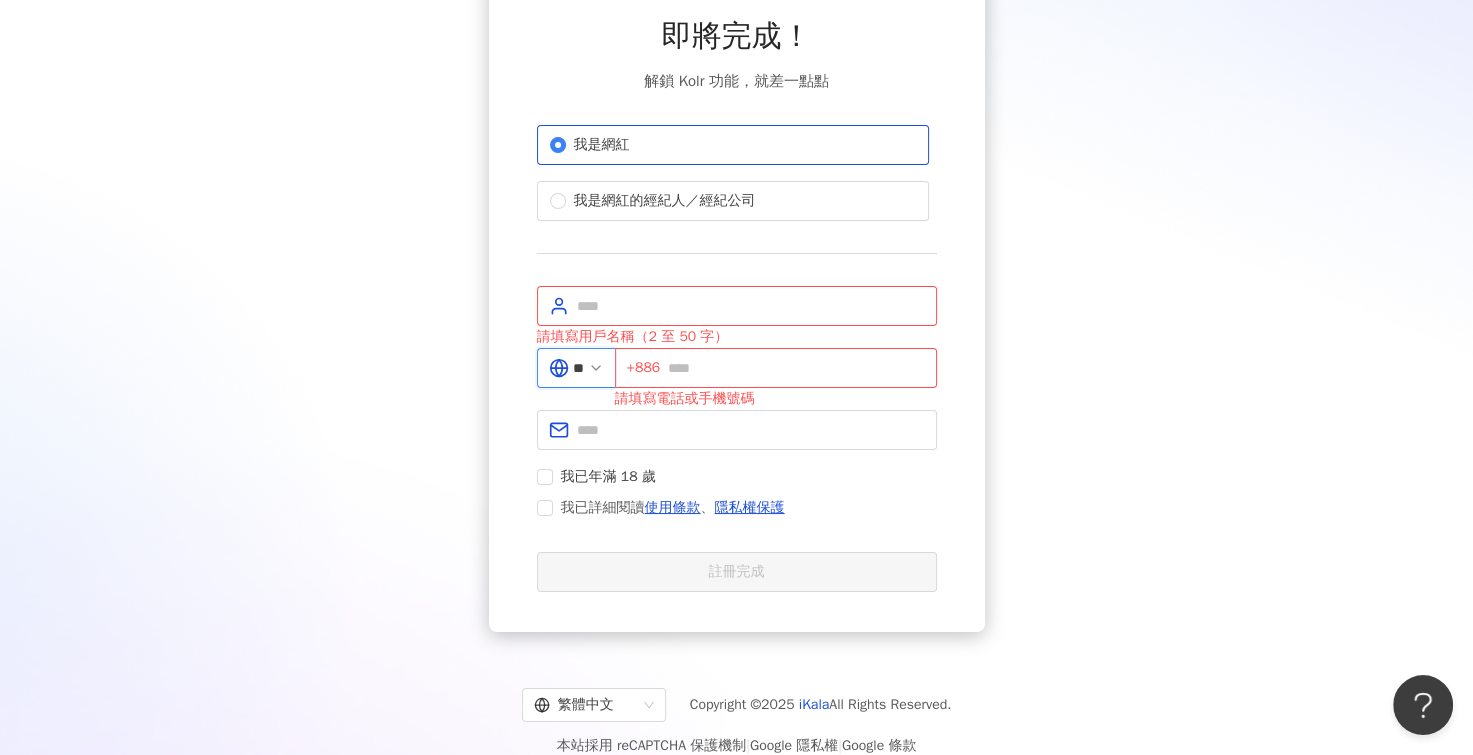 click on "**" at bounding box center [578, 368] 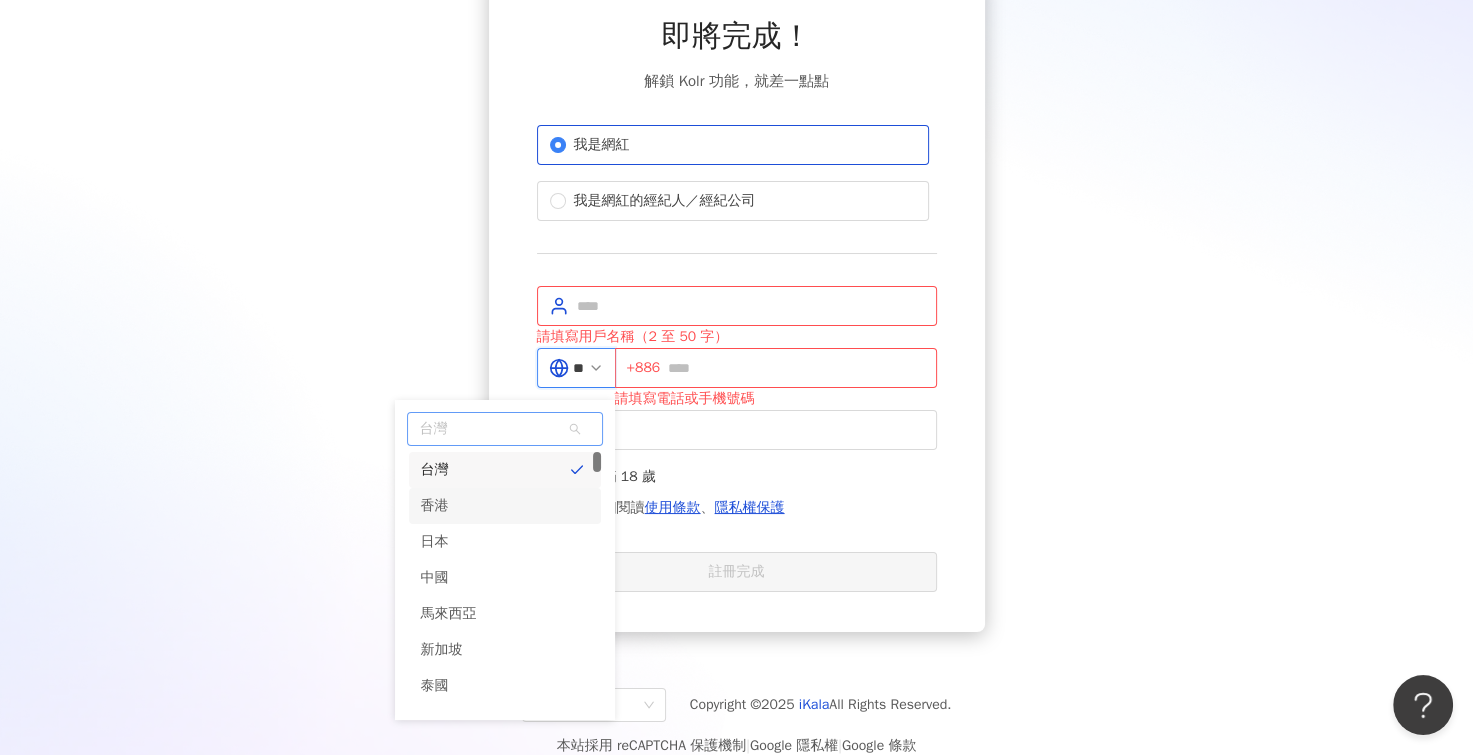 click on "香港" at bounding box center [505, 506] 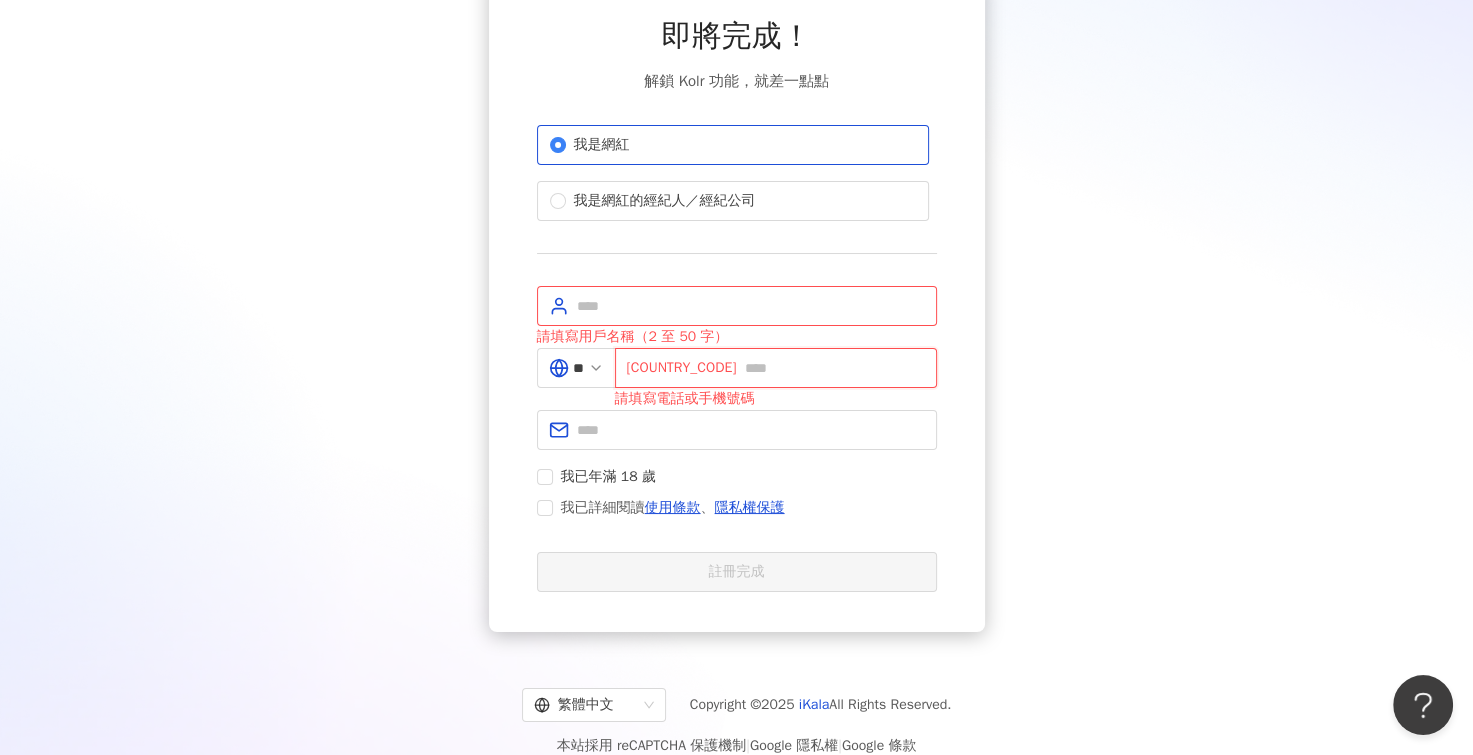 click at bounding box center [834, 368] 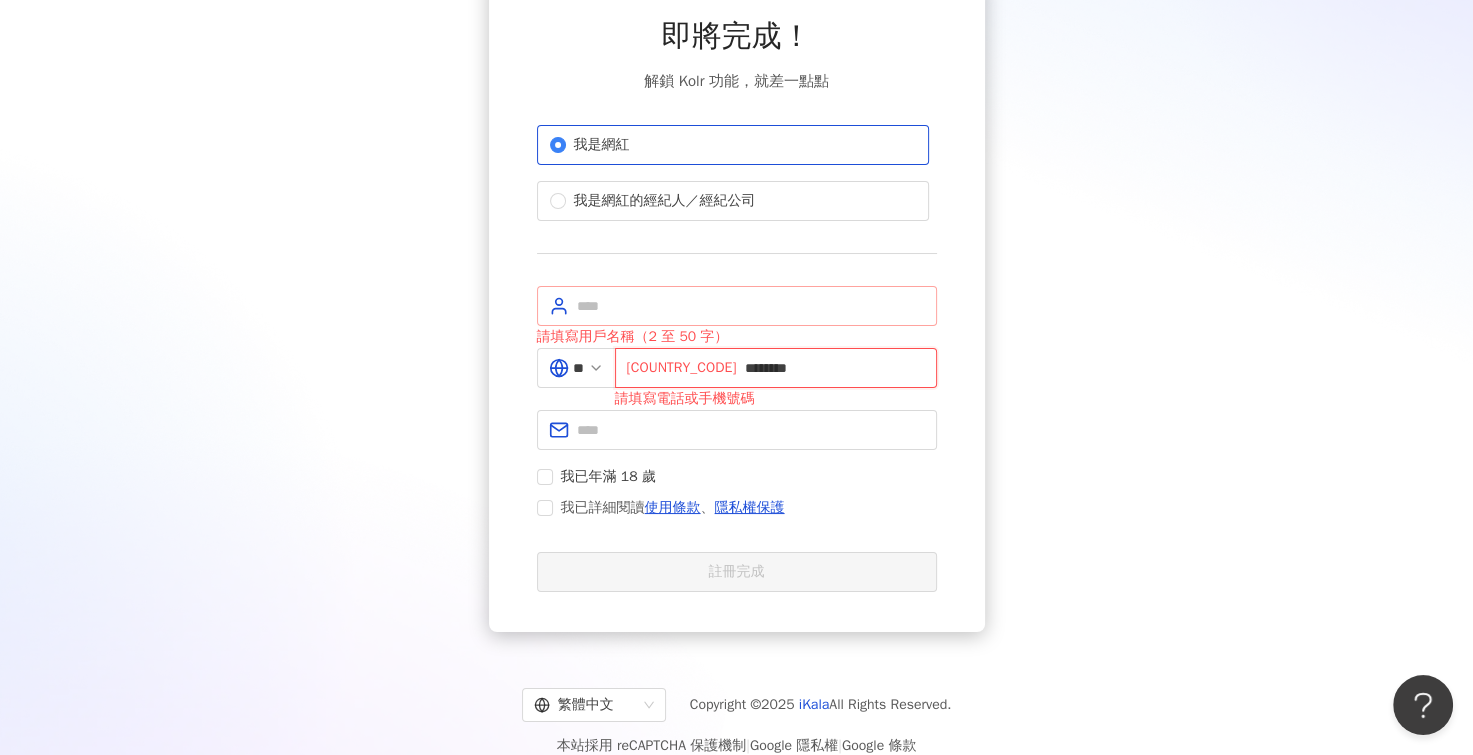 type on "********" 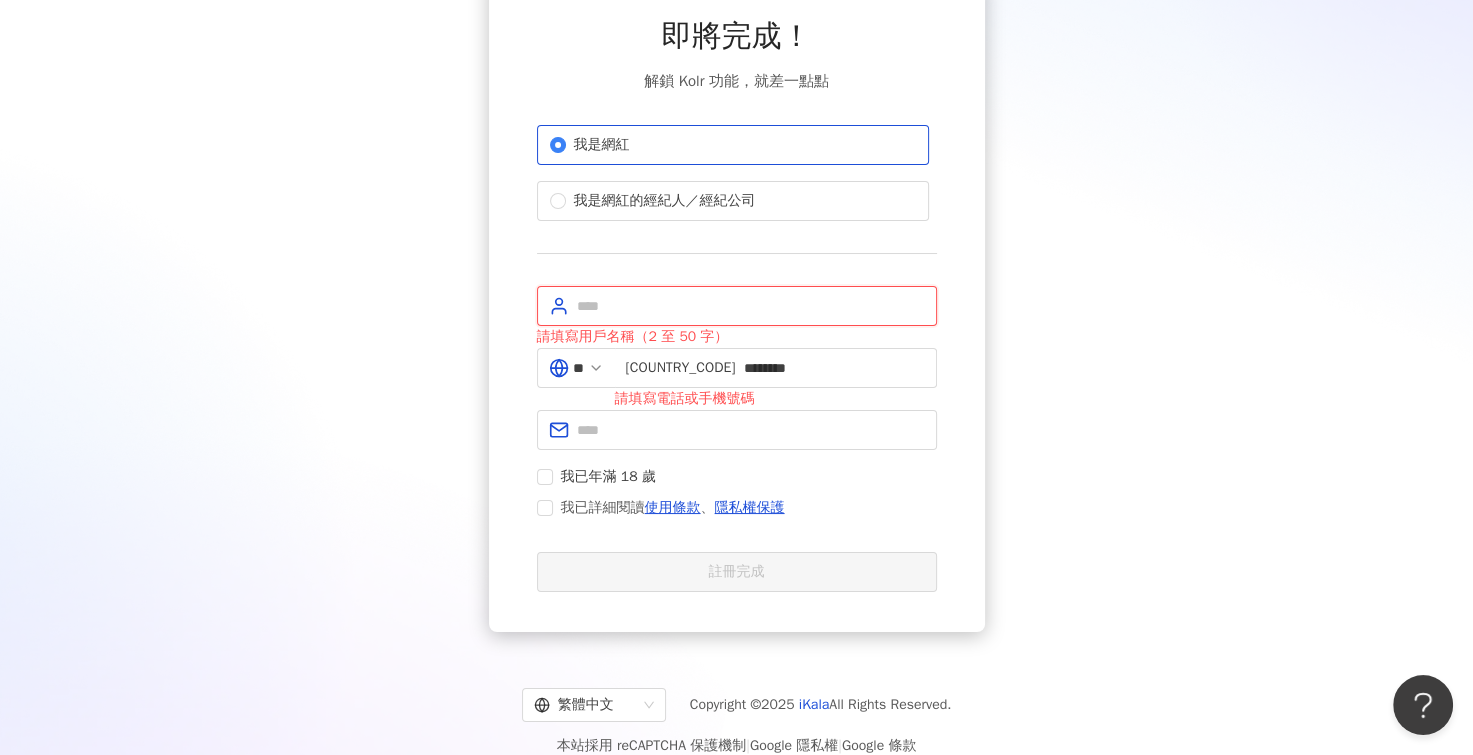 click at bounding box center [751, 306] 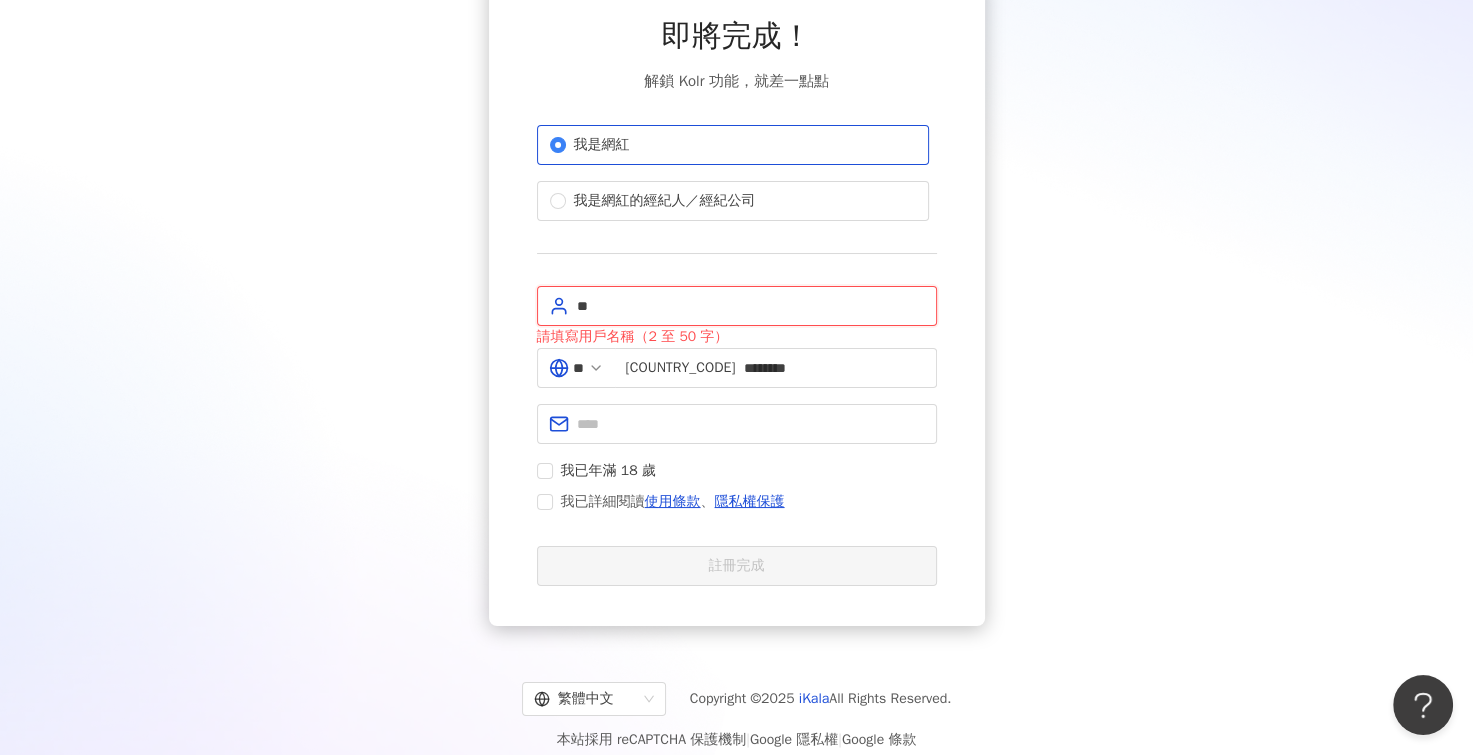 type on "*" 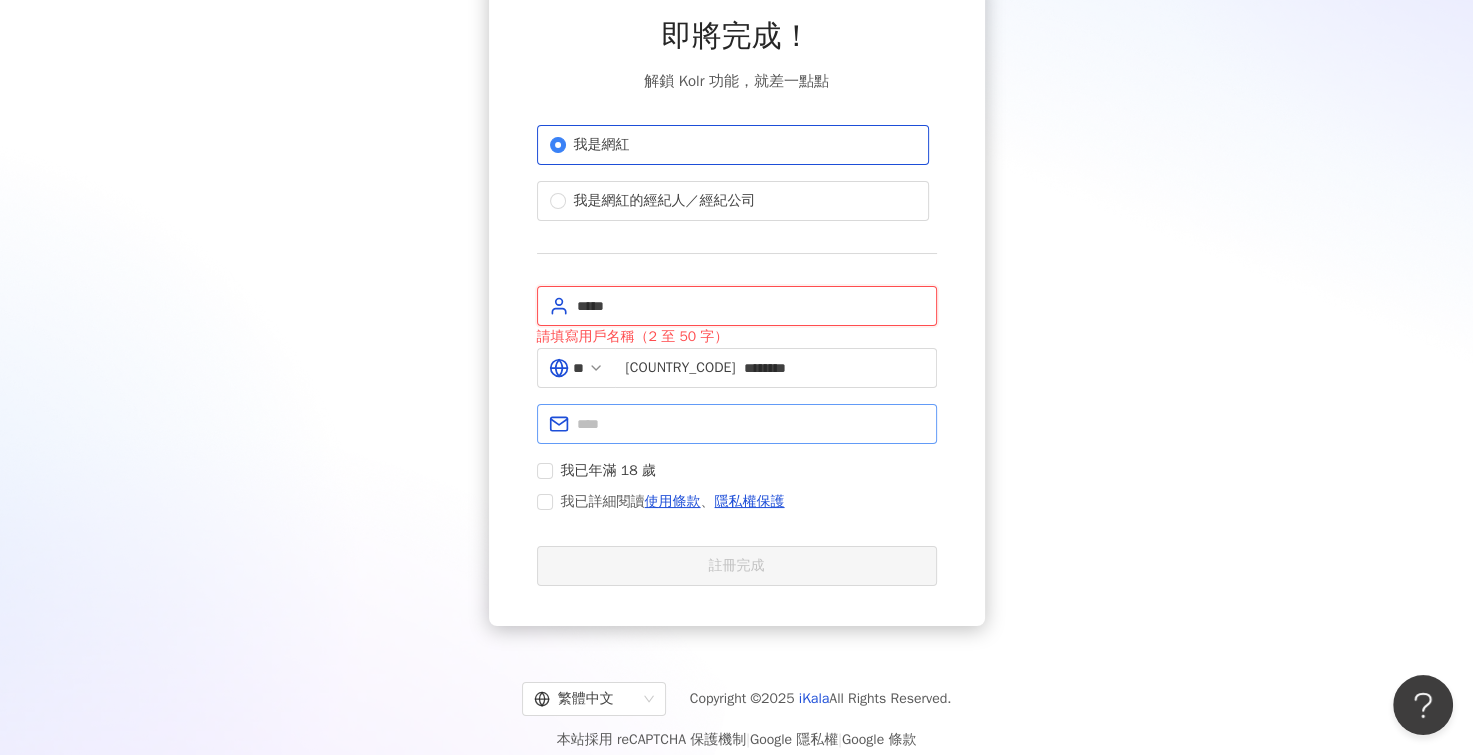 type on "*****" 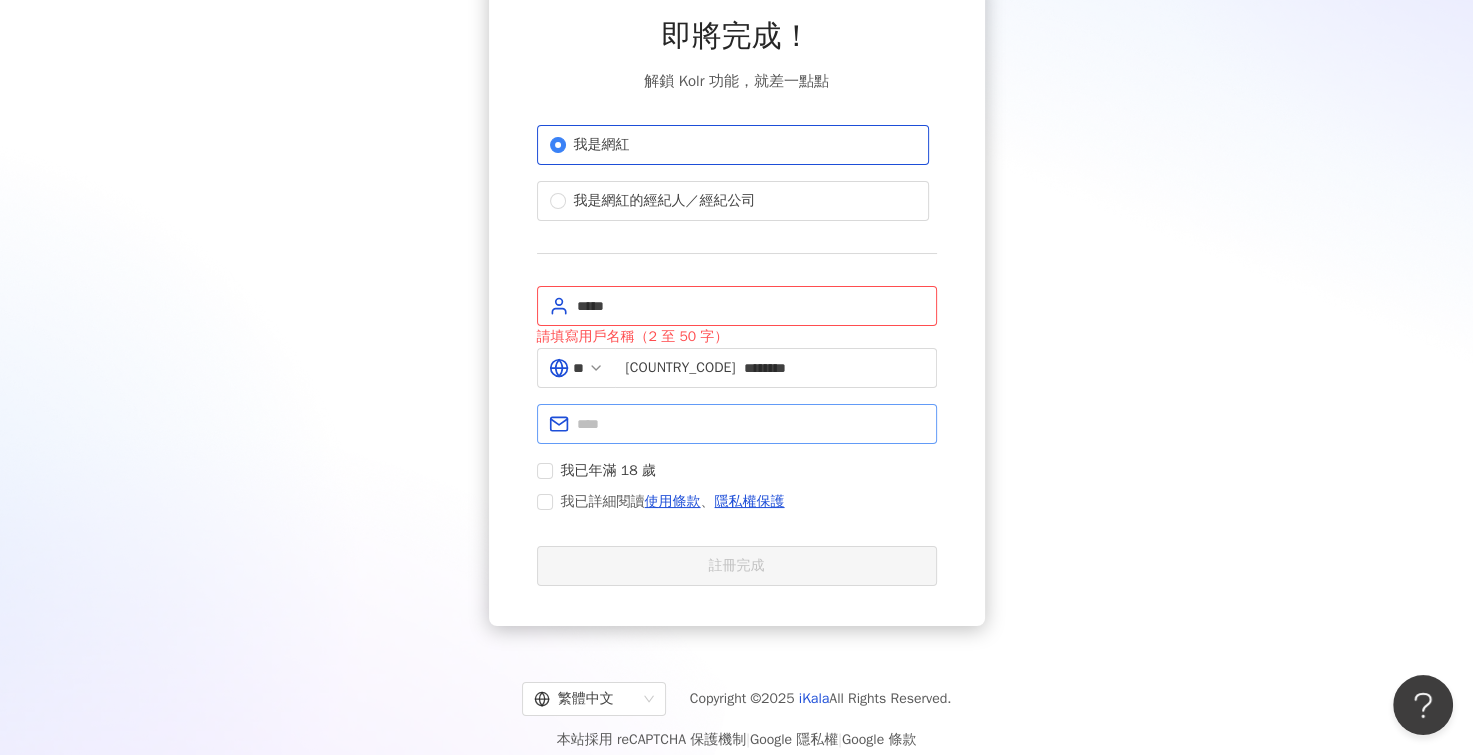 click at bounding box center [737, 424] 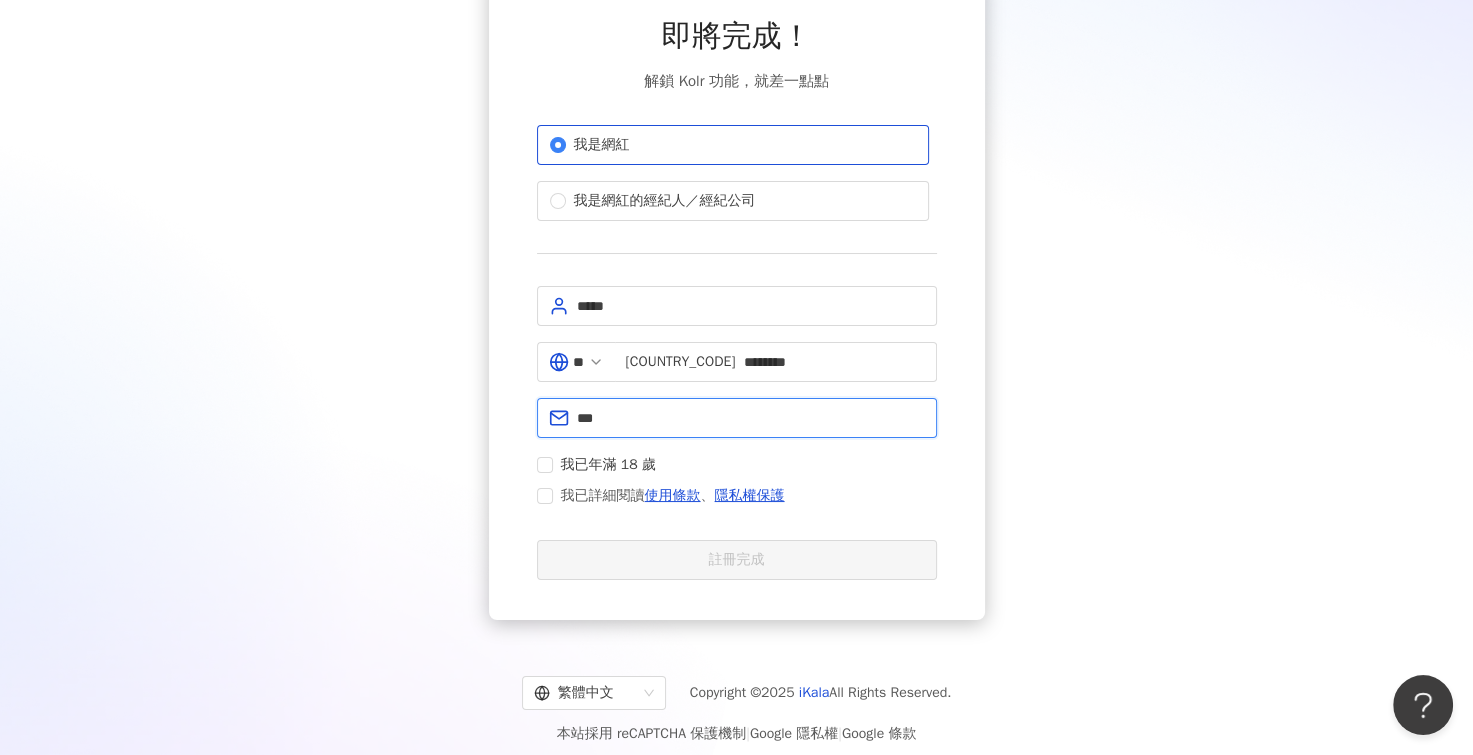 type on "**********" 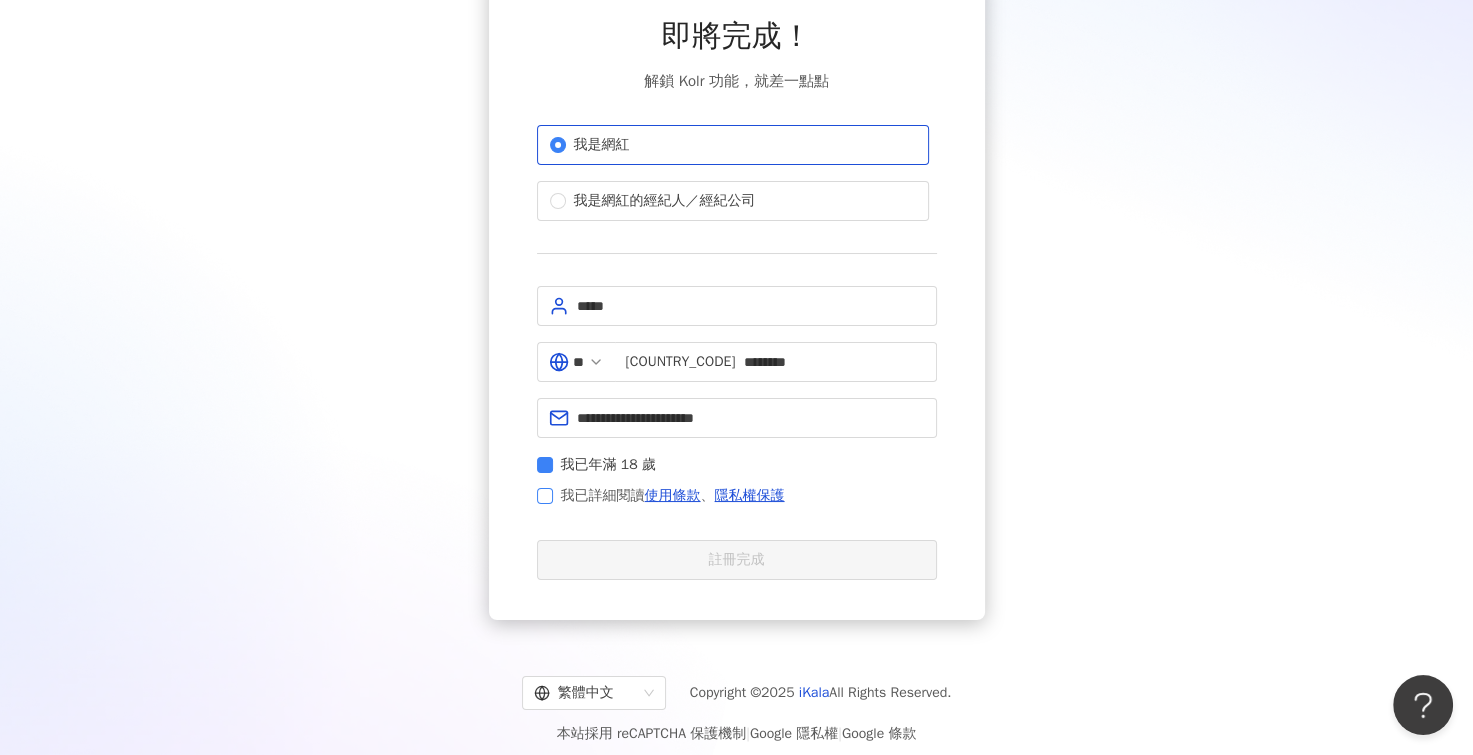 click on "我已詳細閱讀 使用條款 、 隱私權保護" at bounding box center [673, 496] 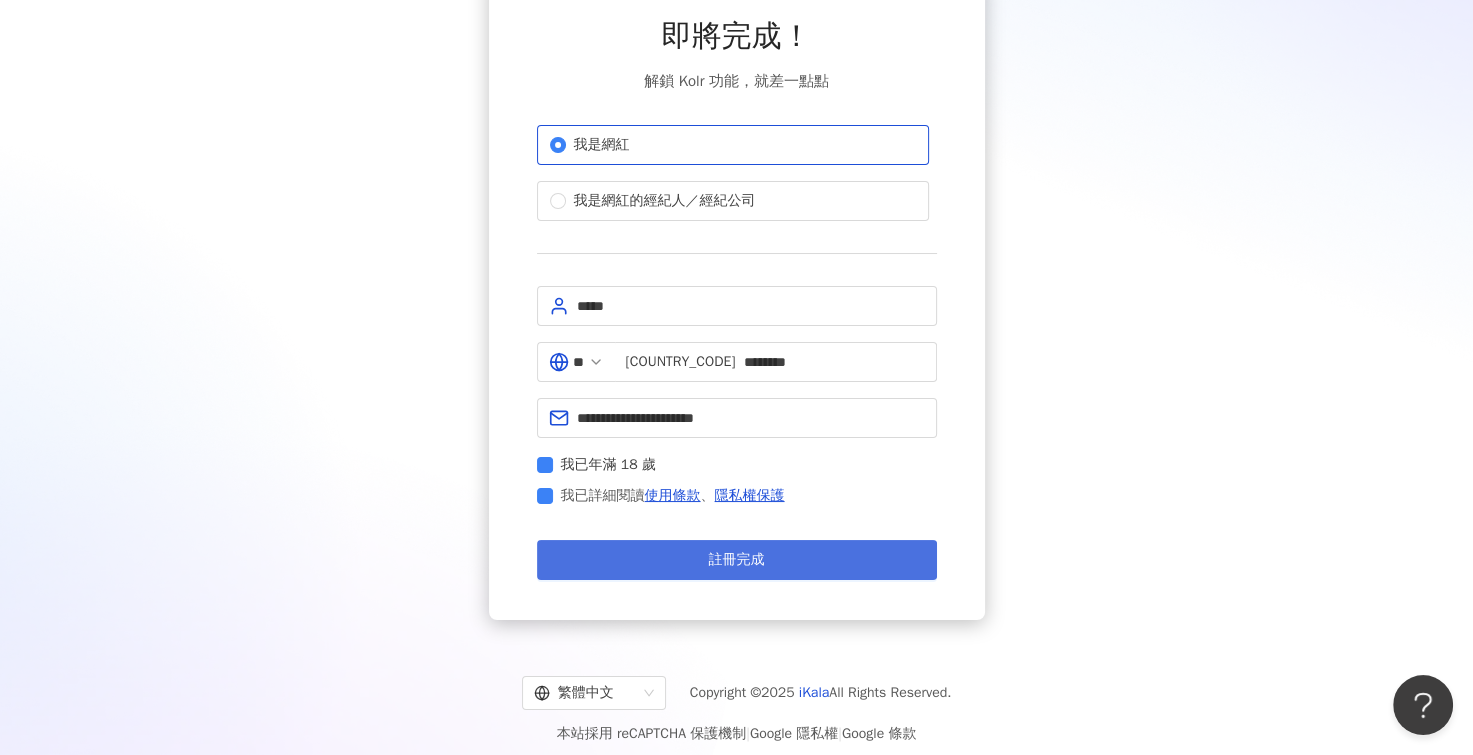 click on "註冊完成" at bounding box center [737, 560] 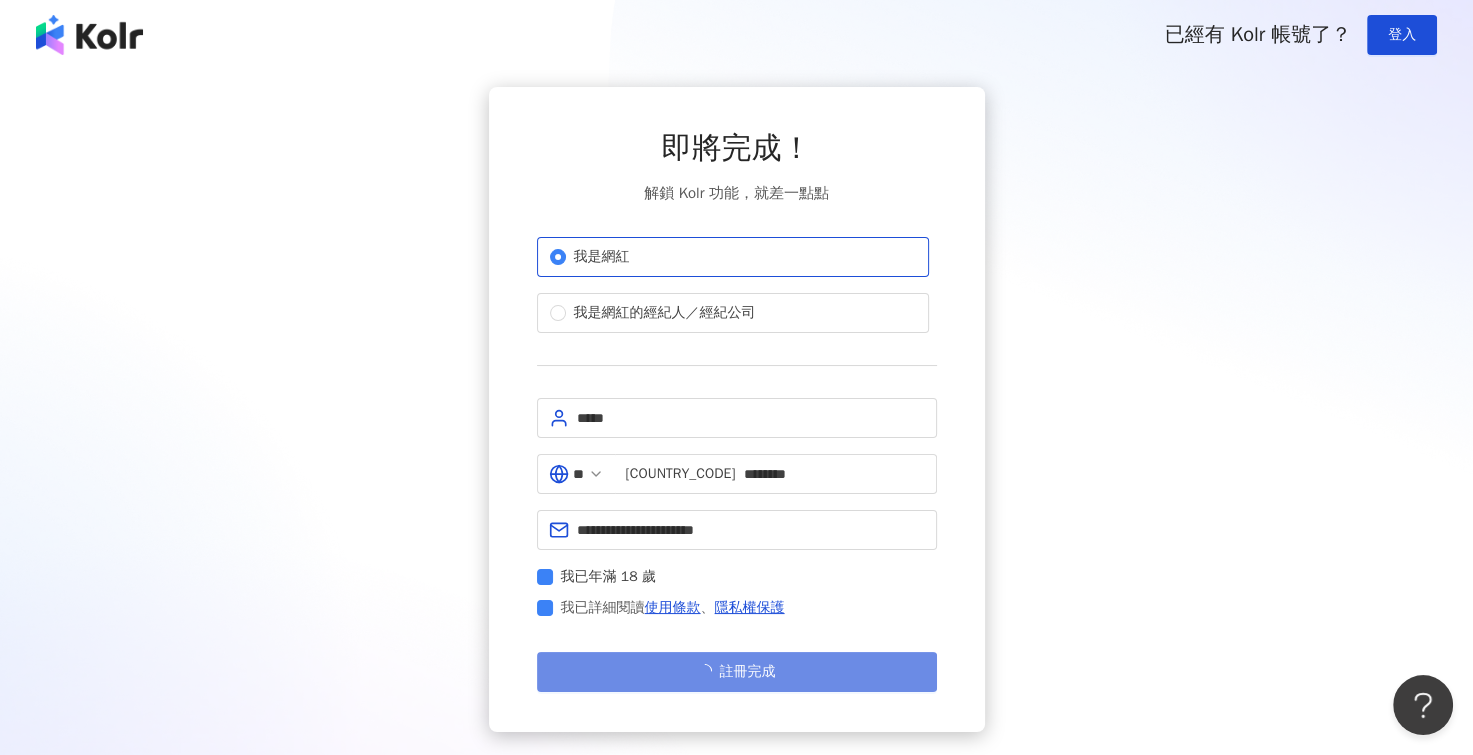 scroll, scrollTop: 0, scrollLeft: 0, axis: both 